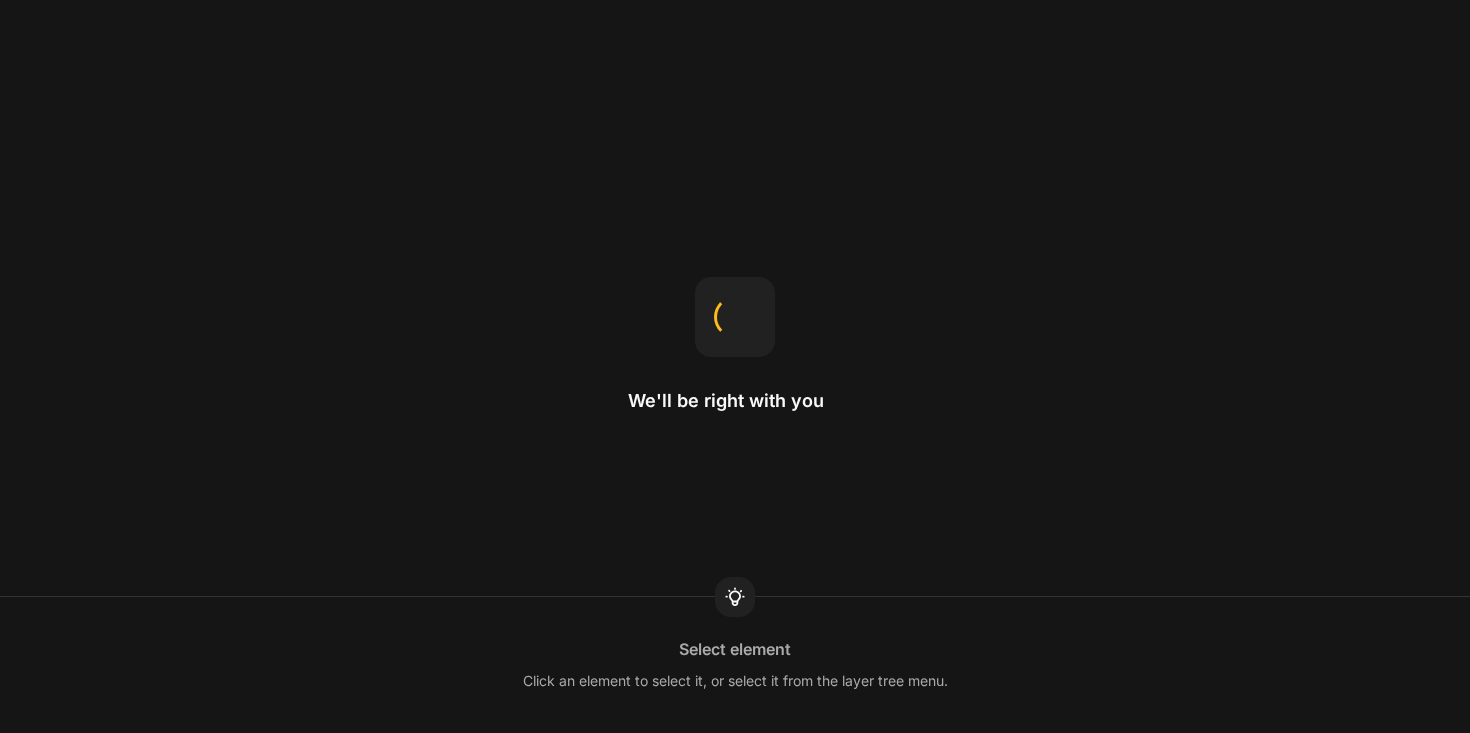 scroll, scrollTop: 0, scrollLeft: 0, axis: both 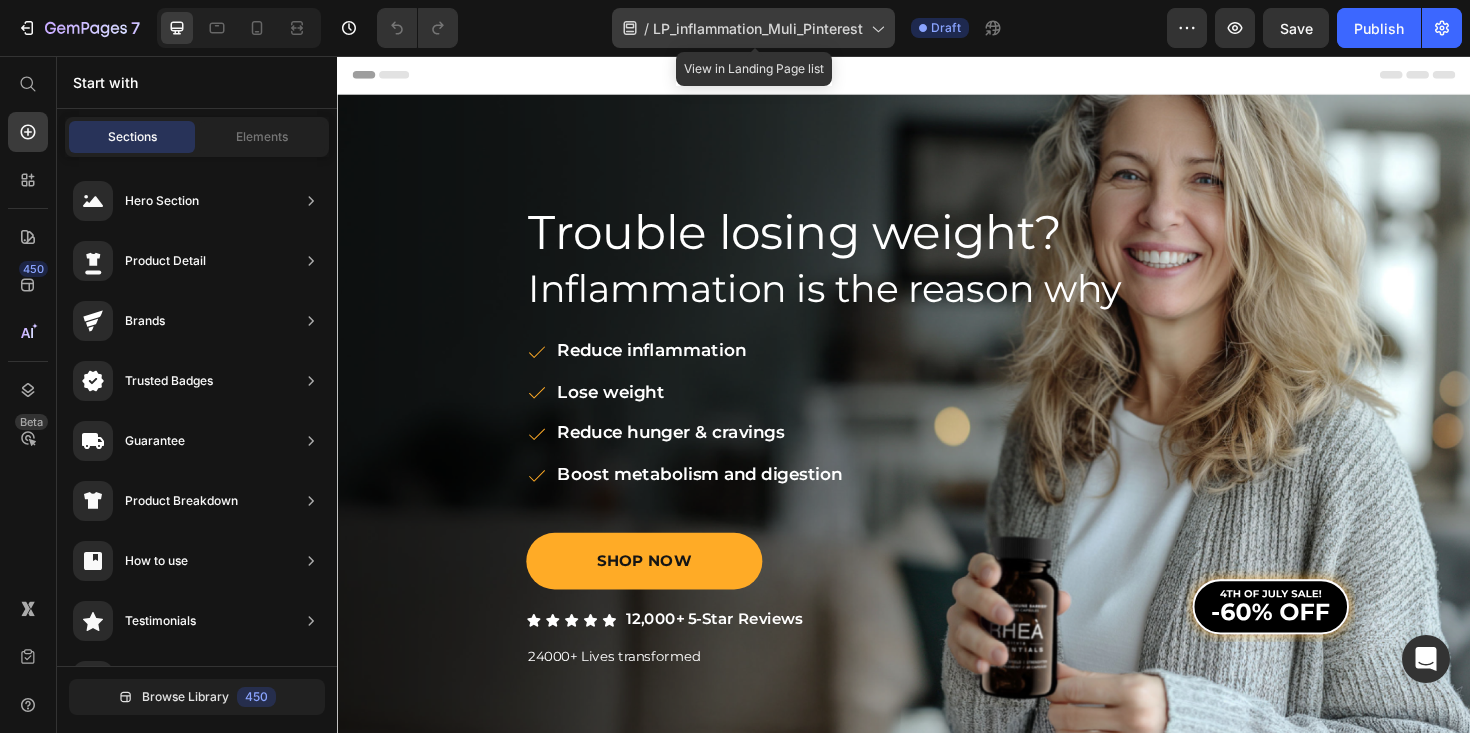 click on "/  LP_inflammation_Muli_Pinterest" 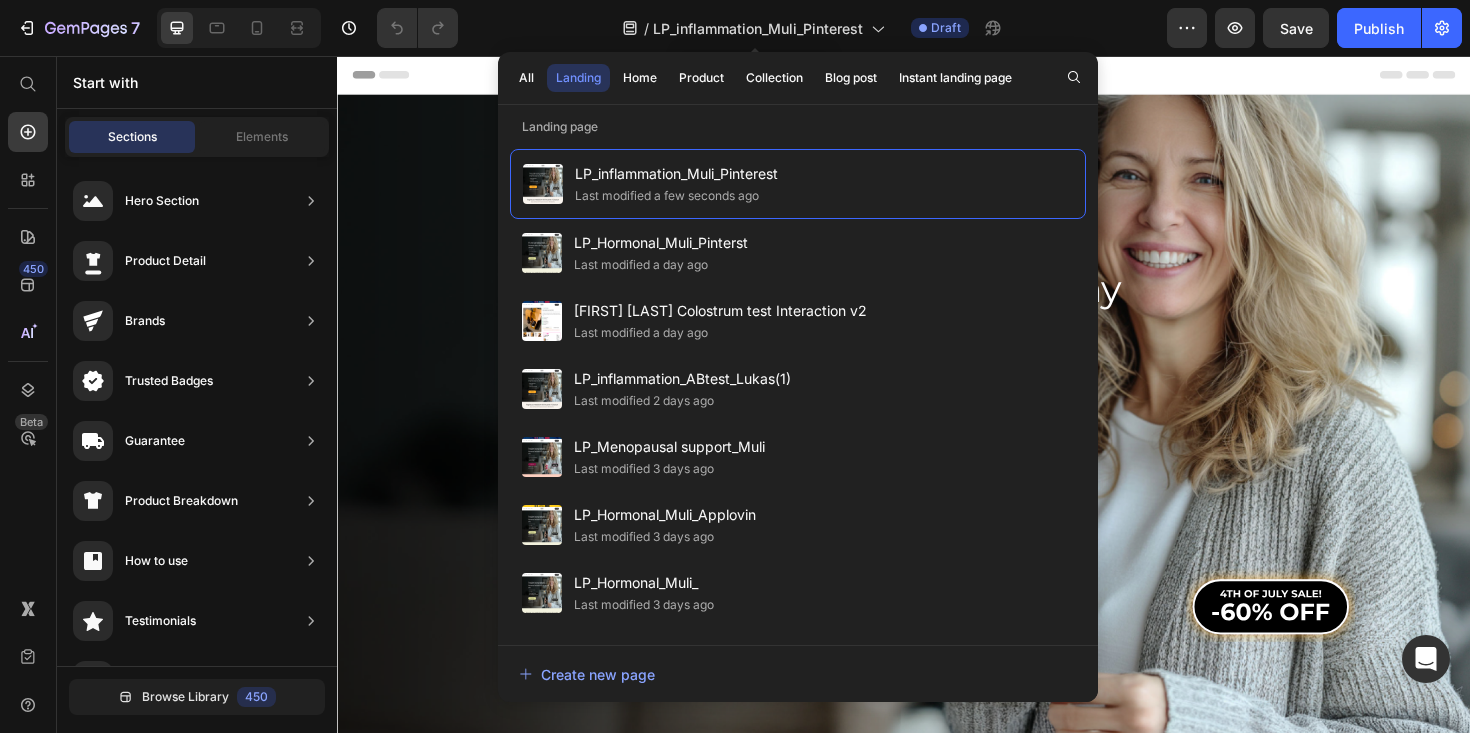 click on "/  LP_inflammation_Muli_Pinterest View in Landing Page list Draft" 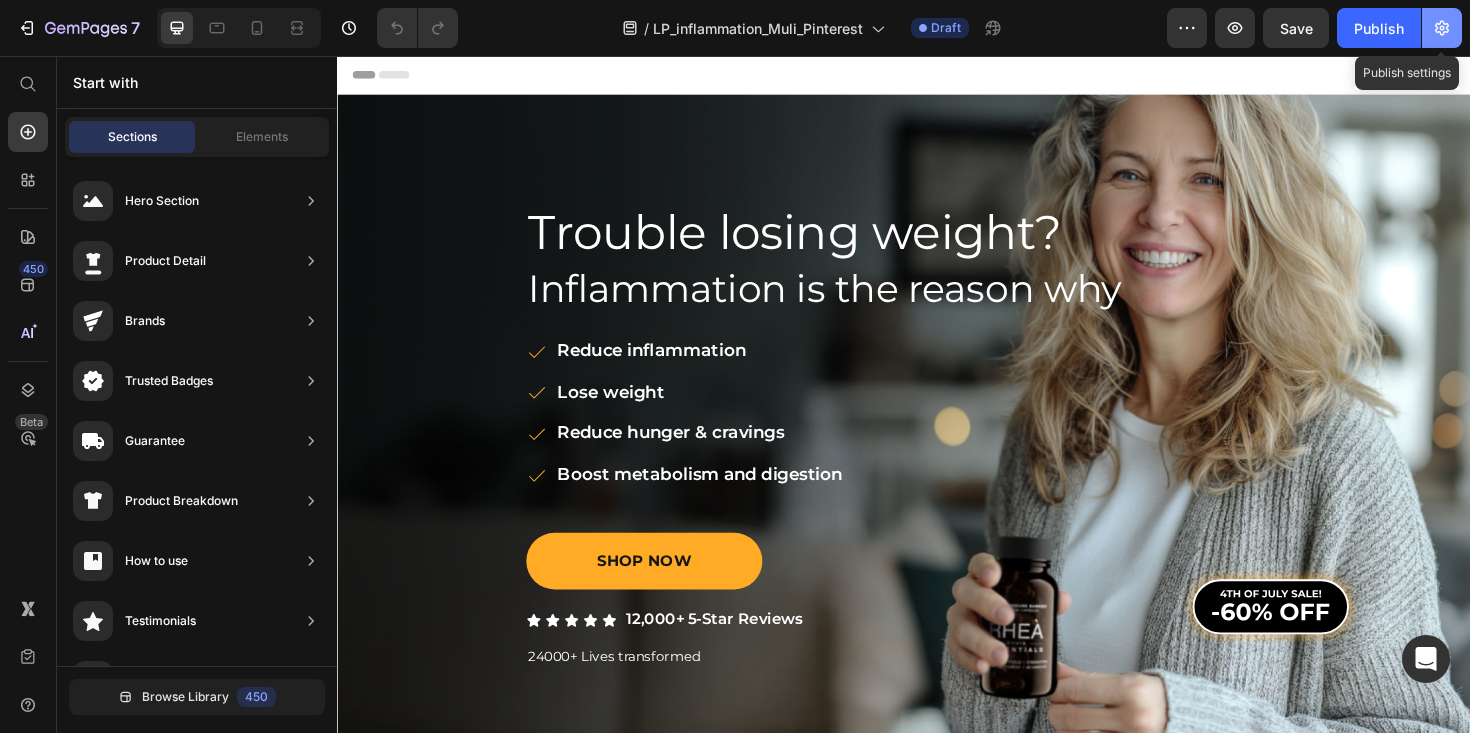 click 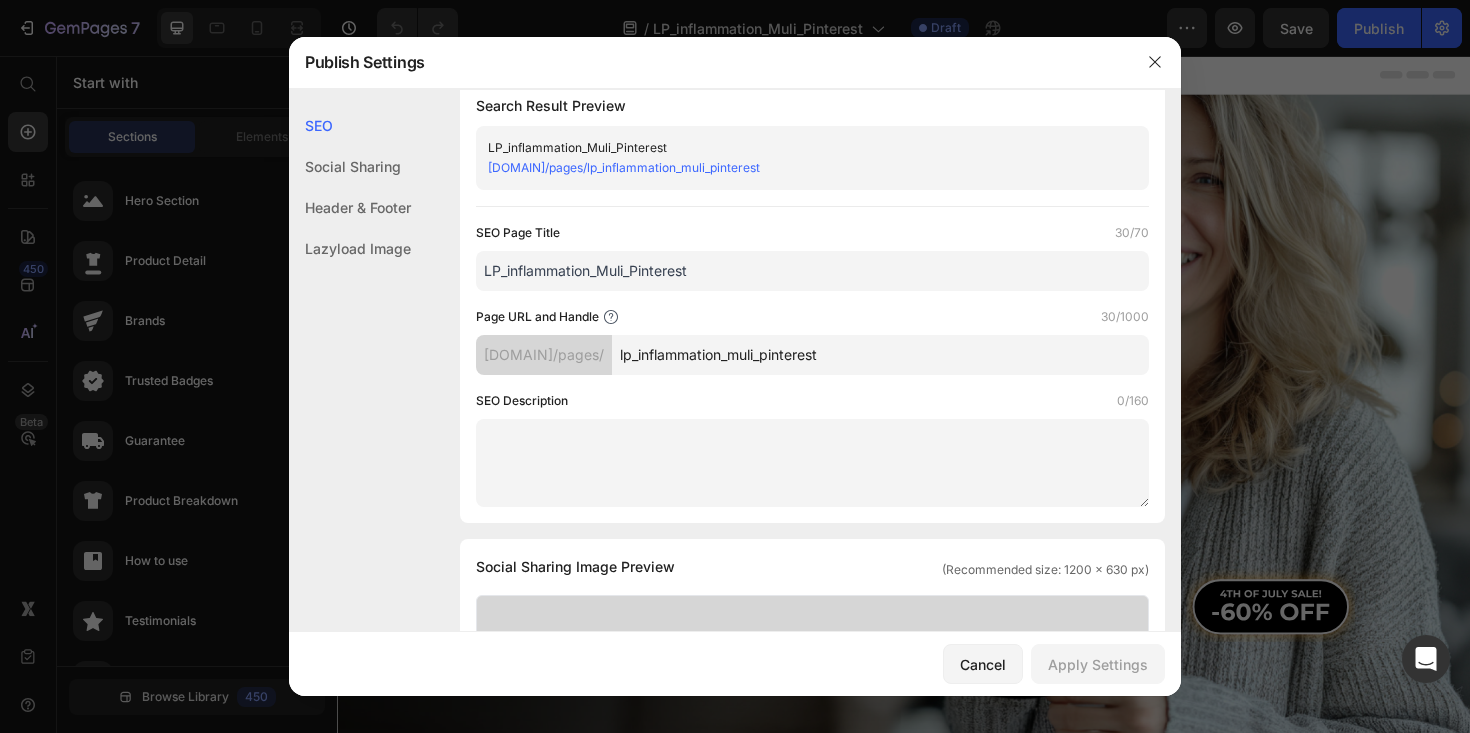 scroll, scrollTop: 28, scrollLeft: 0, axis: vertical 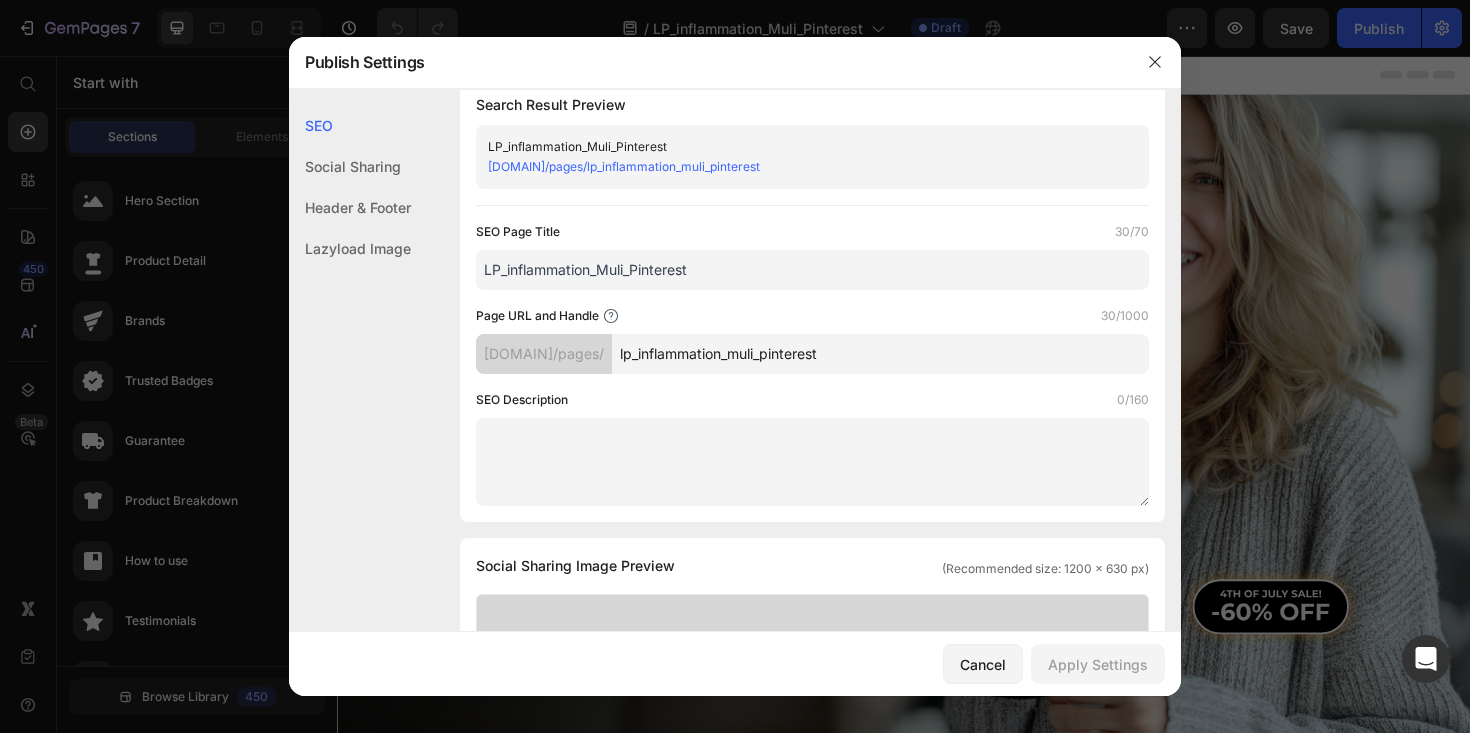 drag, startPoint x: 963, startPoint y: 358, endPoint x: 631, endPoint y: 357, distance: 332.0015 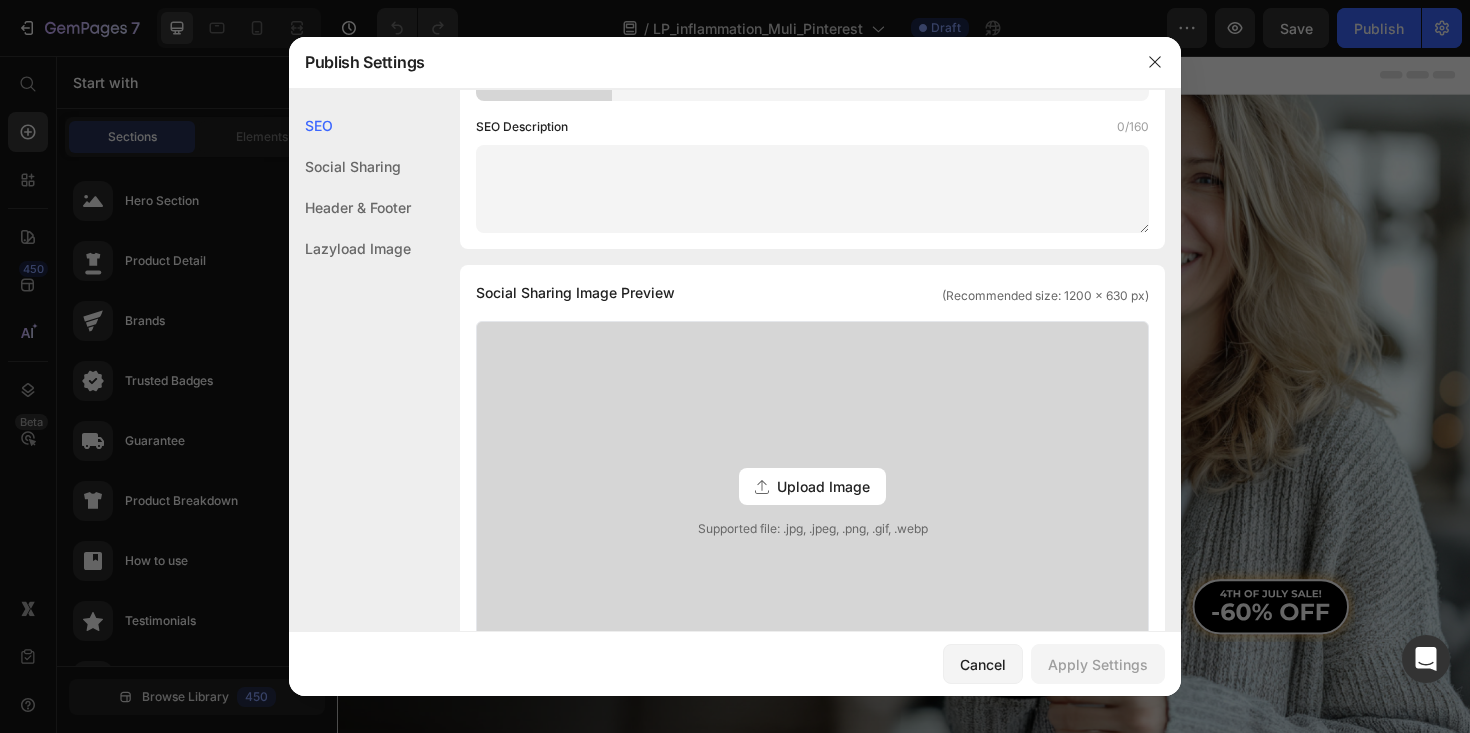 scroll, scrollTop: 0, scrollLeft: 0, axis: both 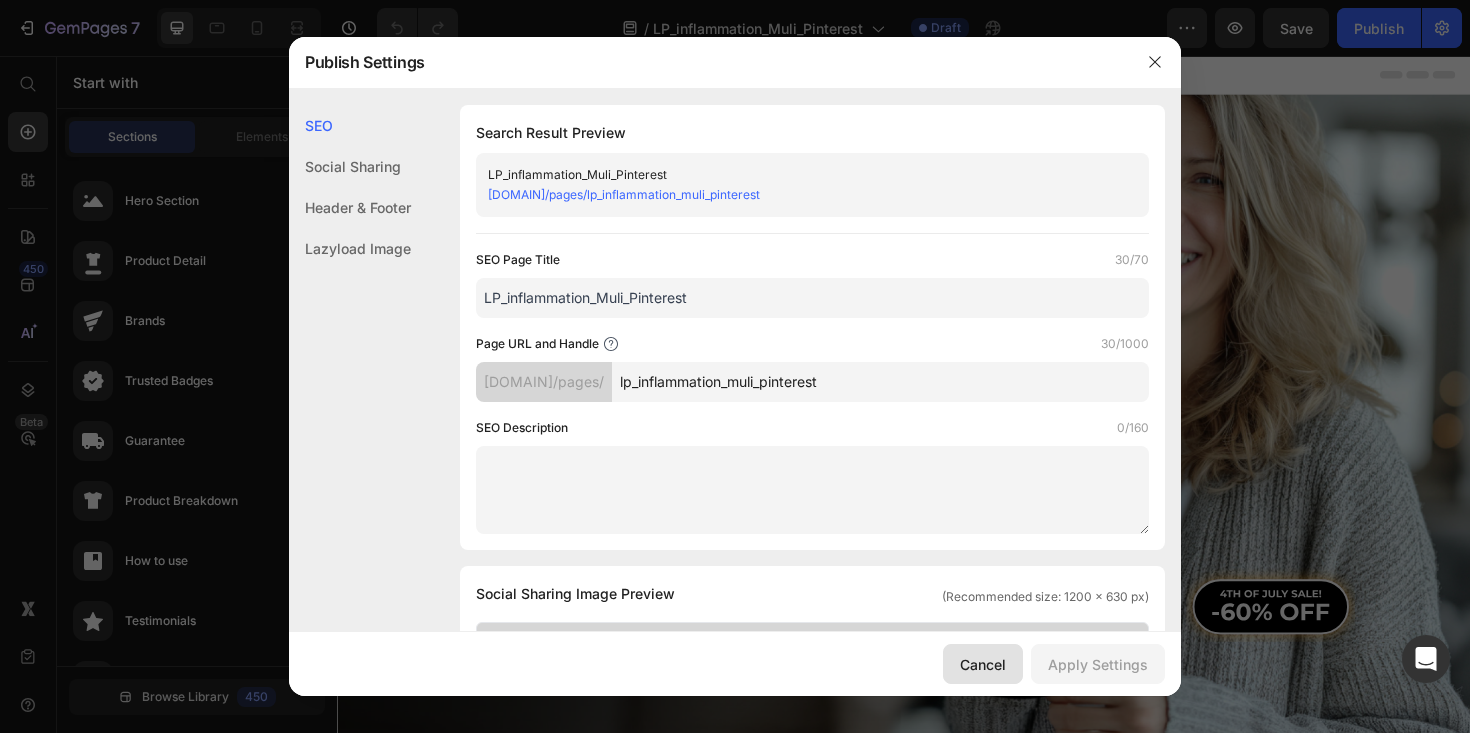 click on "Cancel" at bounding box center (983, 664) 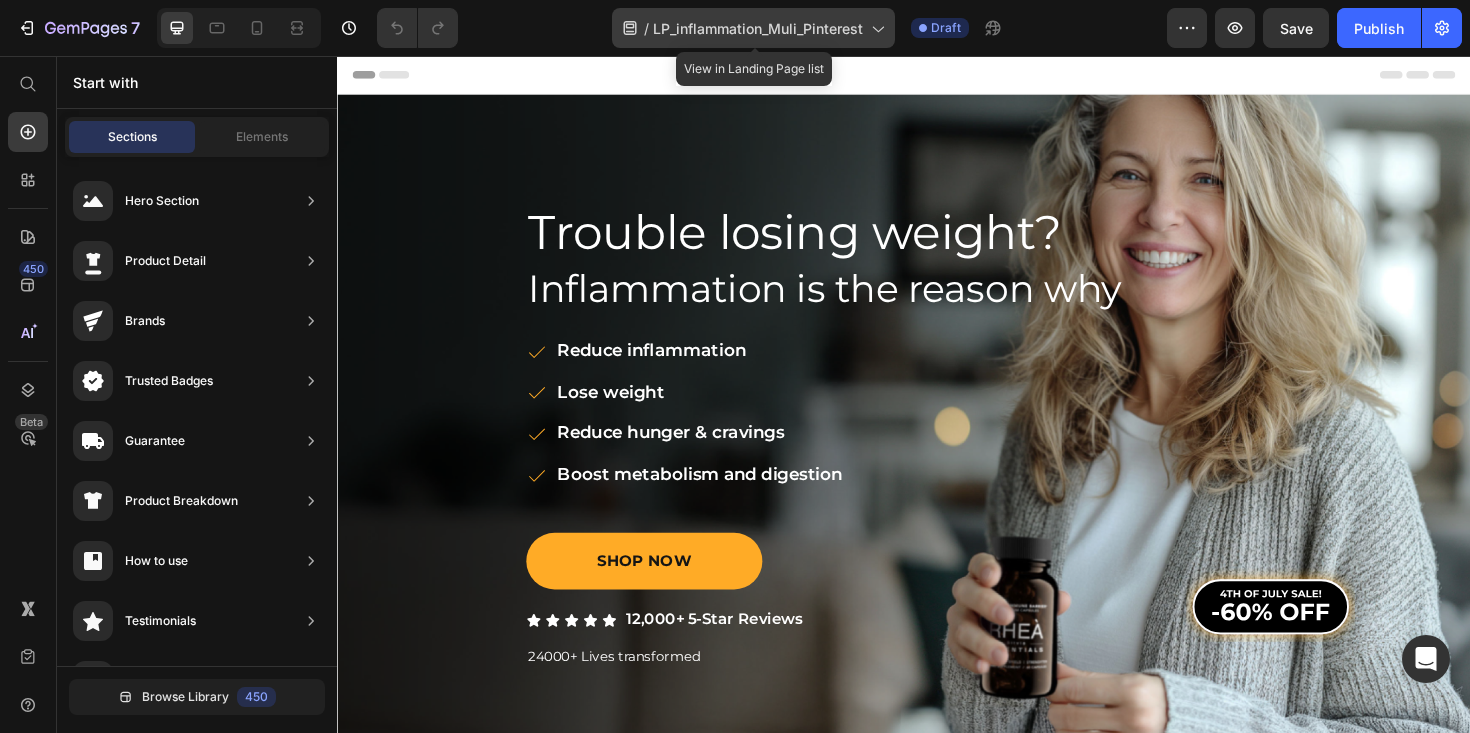 click on "LP_inflammation_Muli_Pinterest" at bounding box center (758, 28) 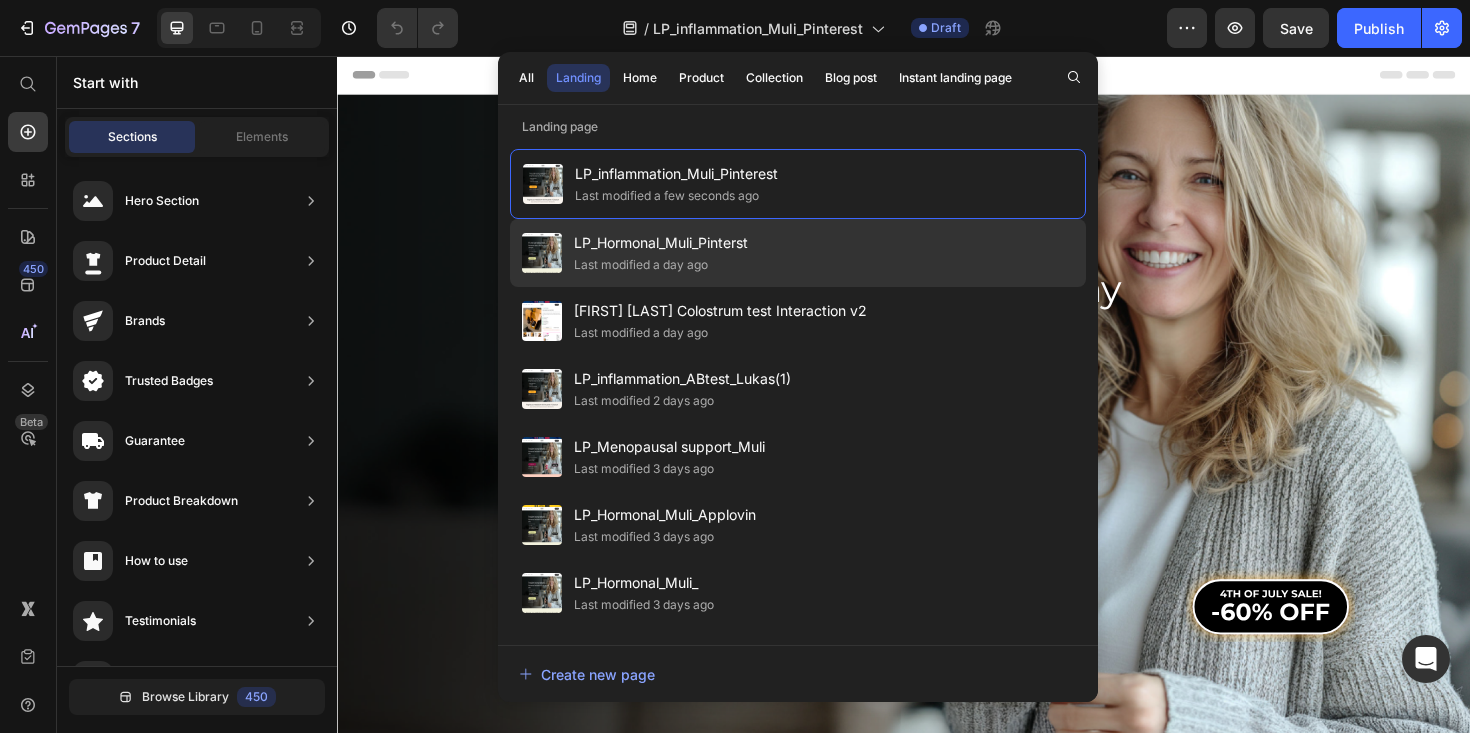 click on "LP_Hormonal_Muli_Pinterst Last modified a day ago" 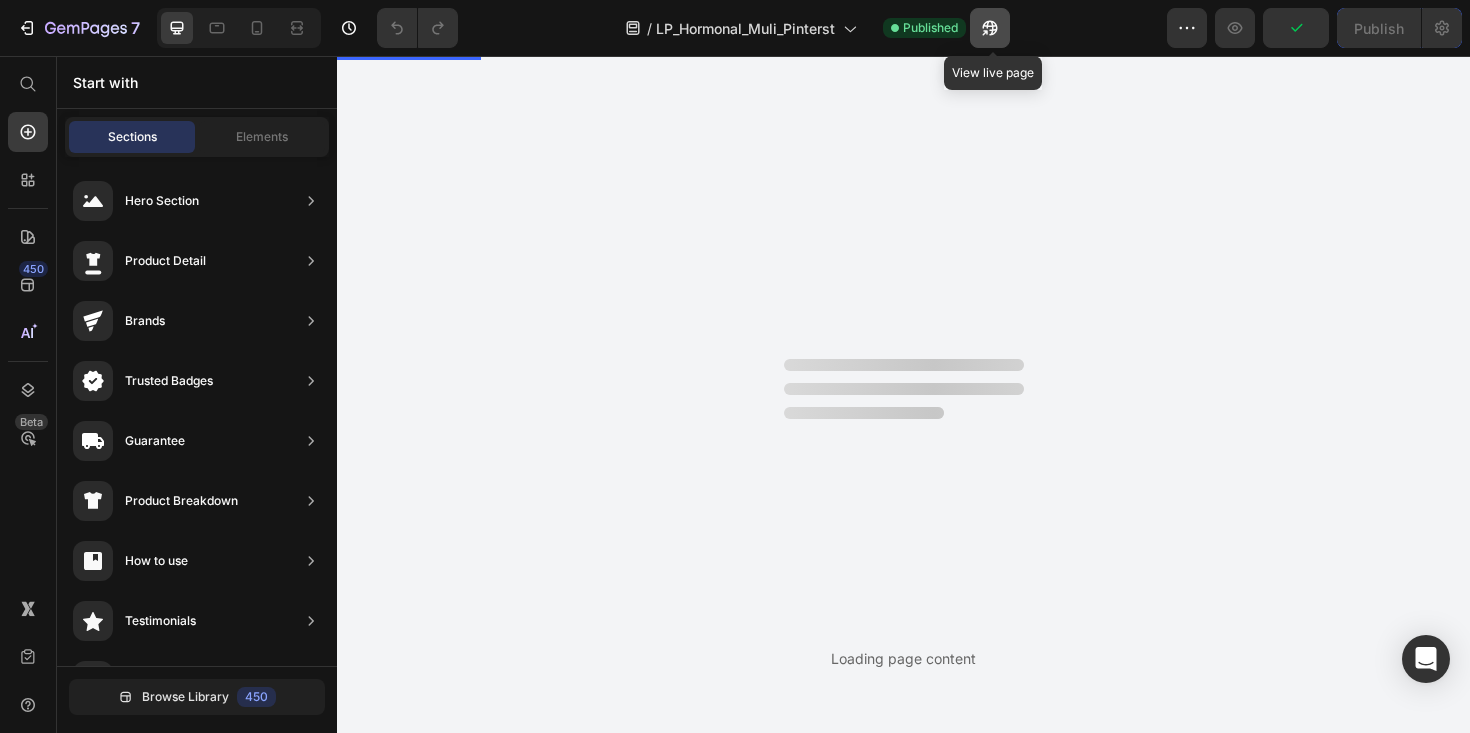 scroll, scrollTop: 0, scrollLeft: 0, axis: both 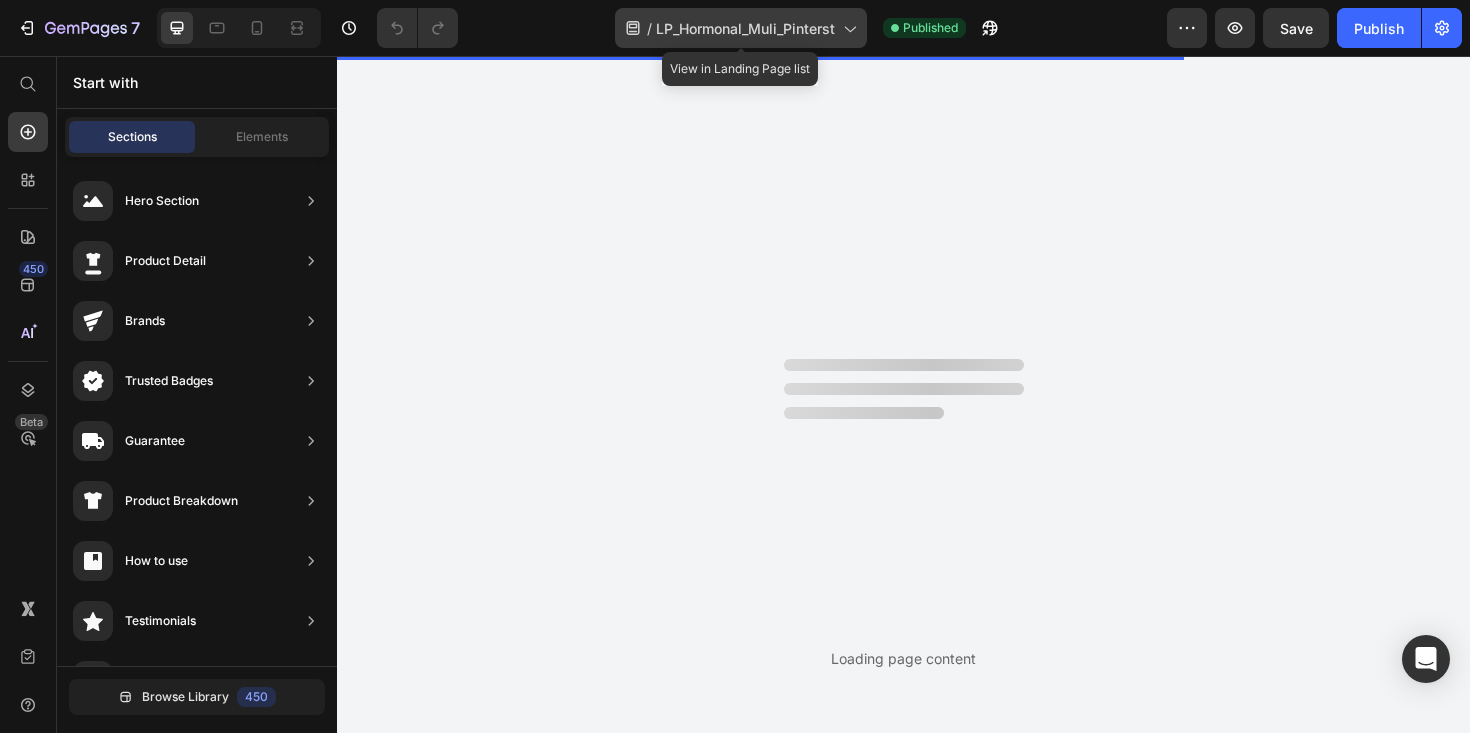 click 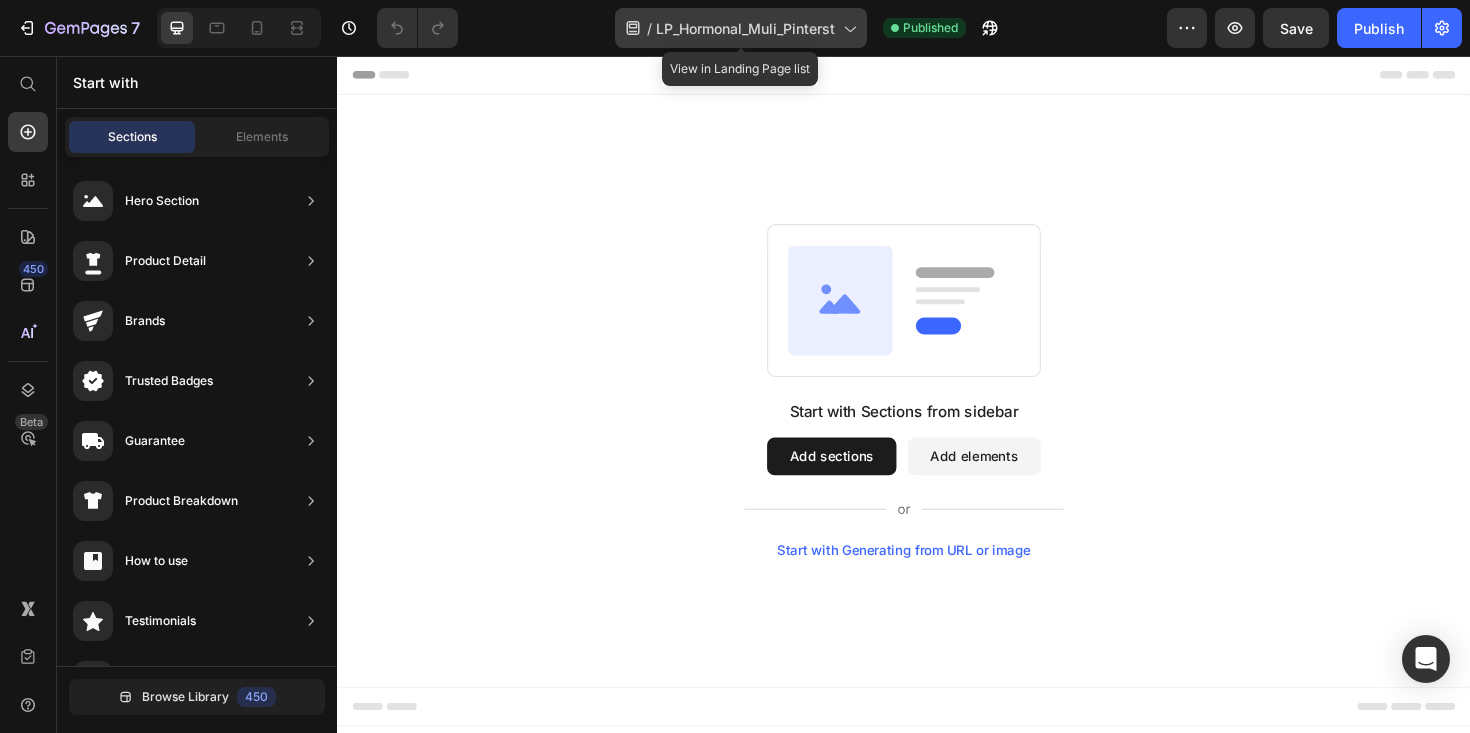 click 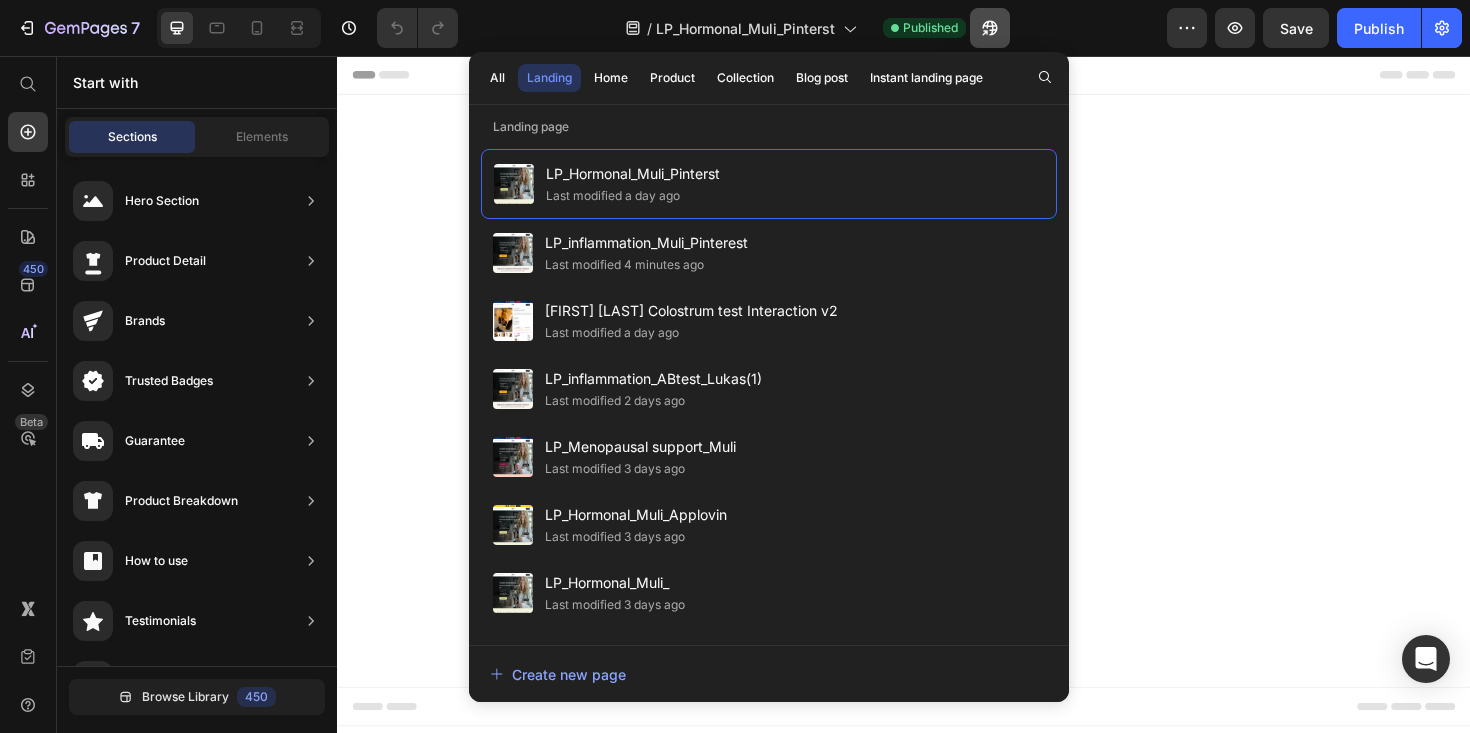 click 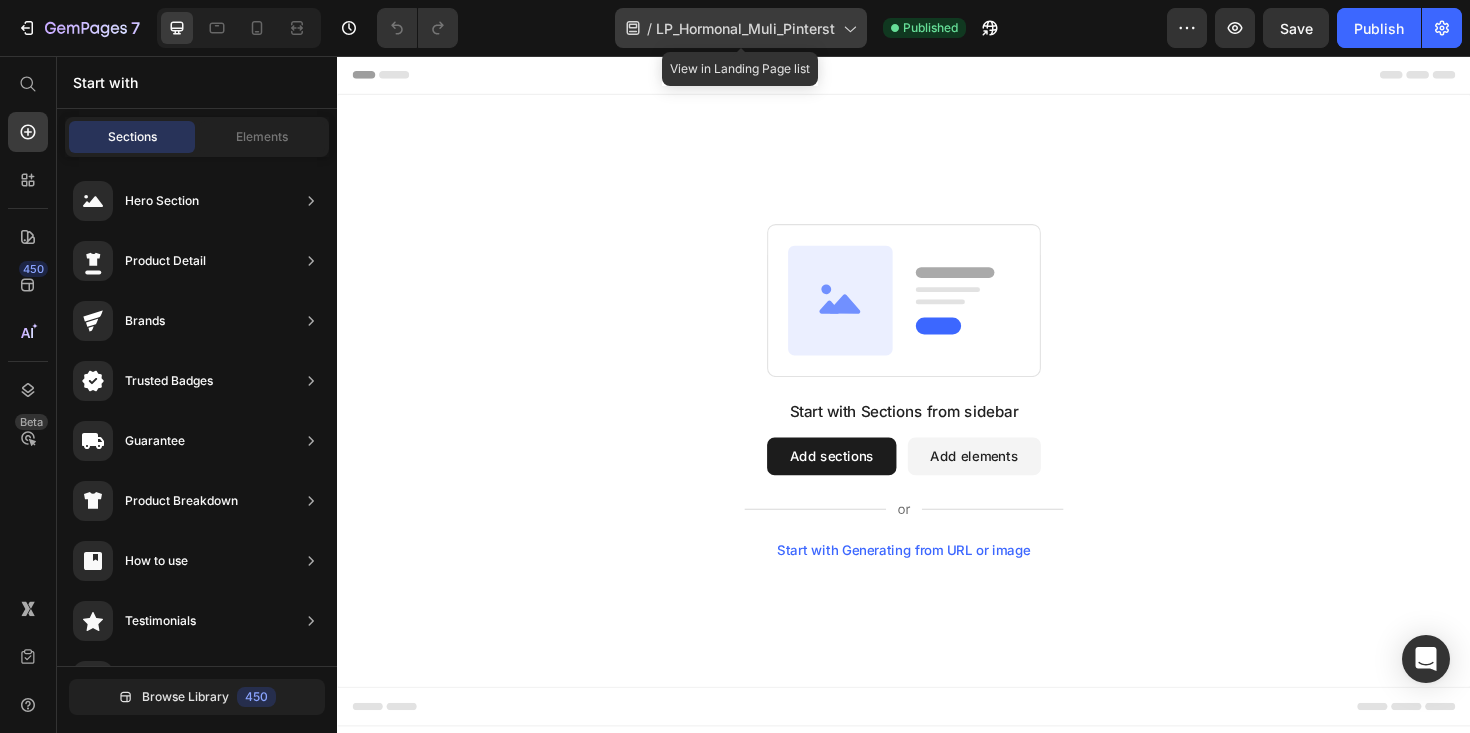 click on "/  LP_Hormonal_Muli_Pinterst" 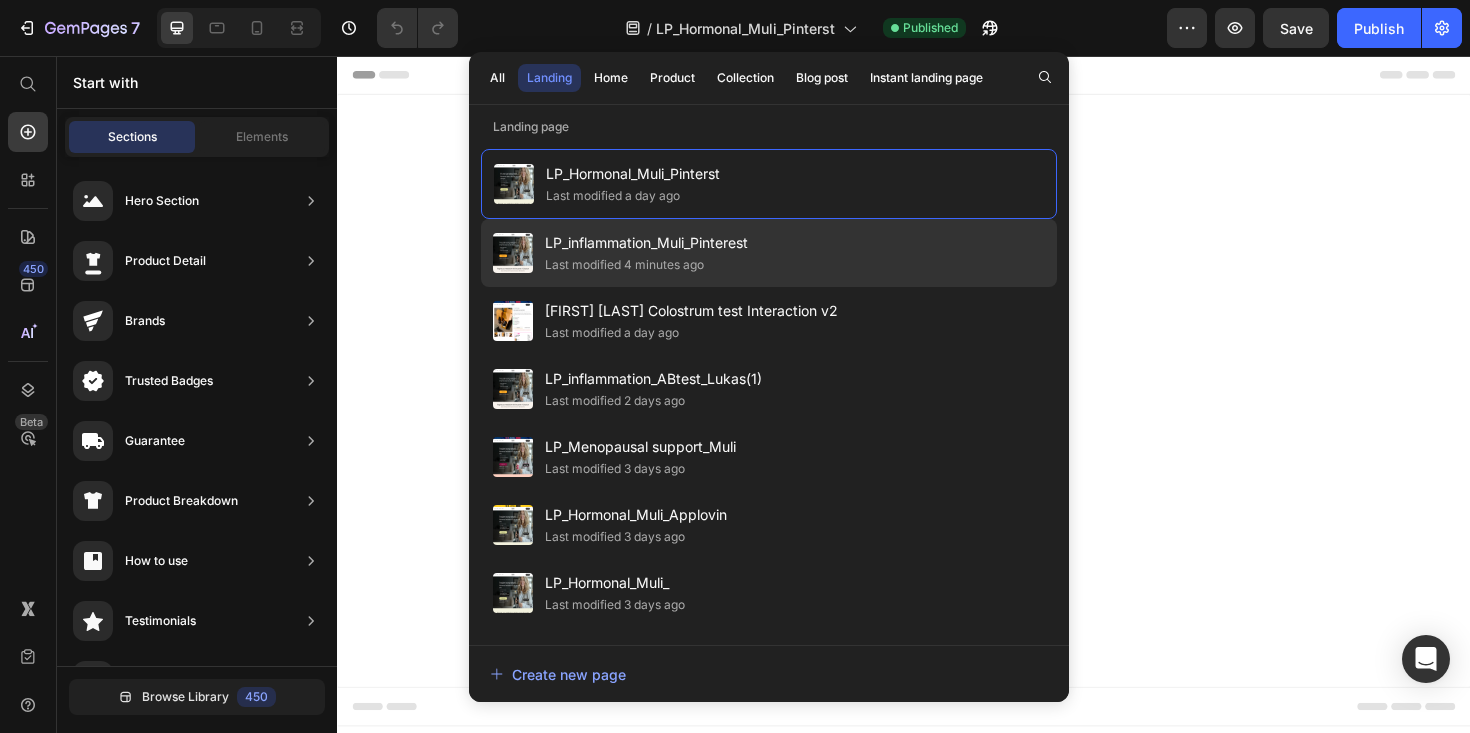 click on "Last modified 4 minutes ago" at bounding box center (646, 265) 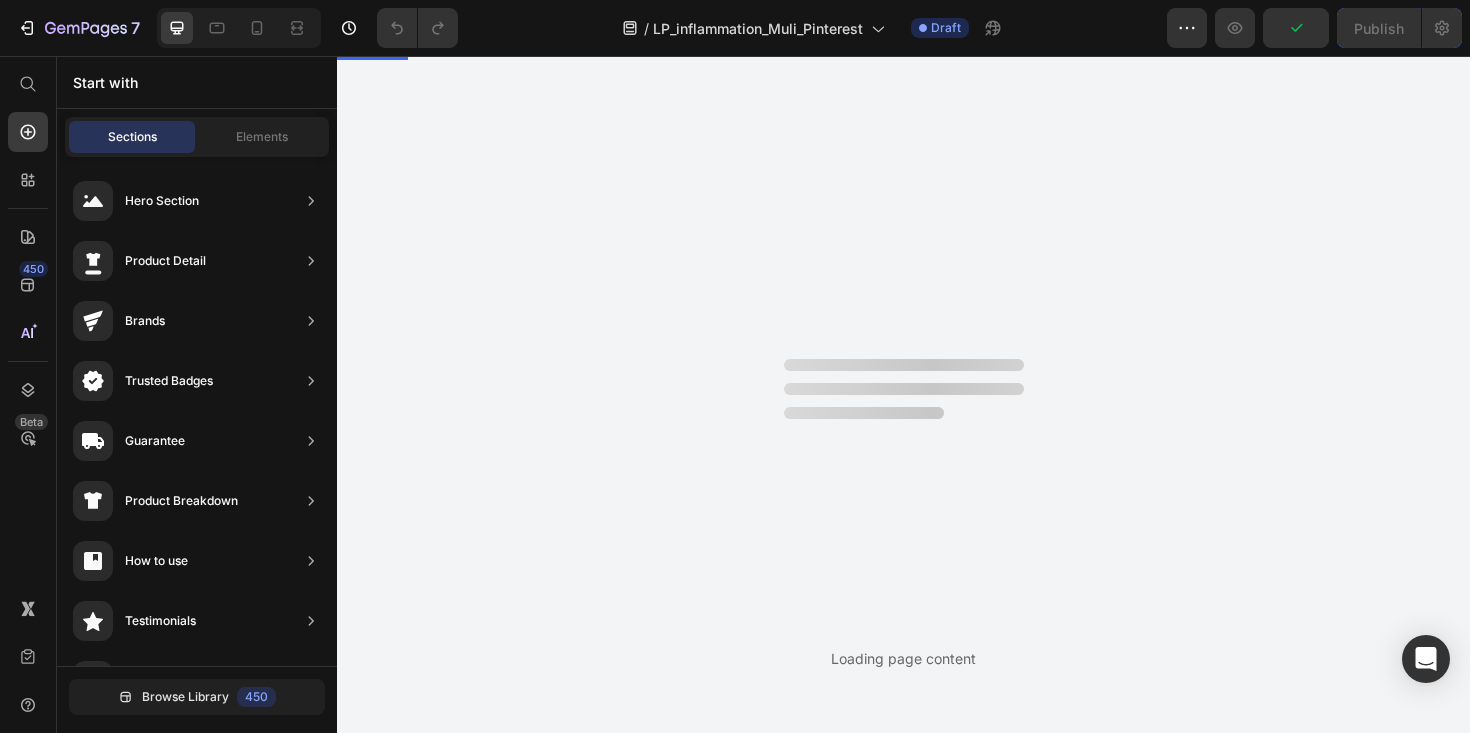 scroll, scrollTop: 0, scrollLeft: 0, axis: both 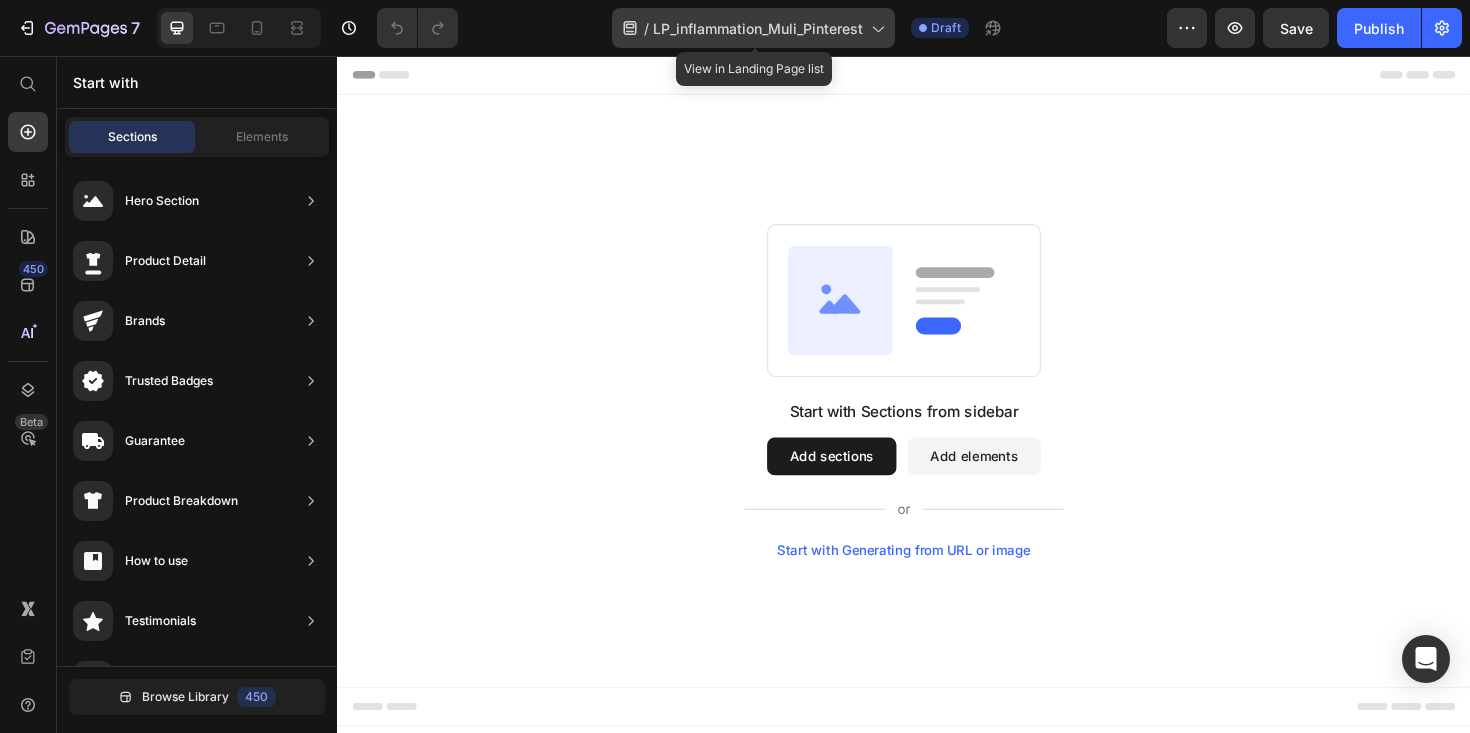 click 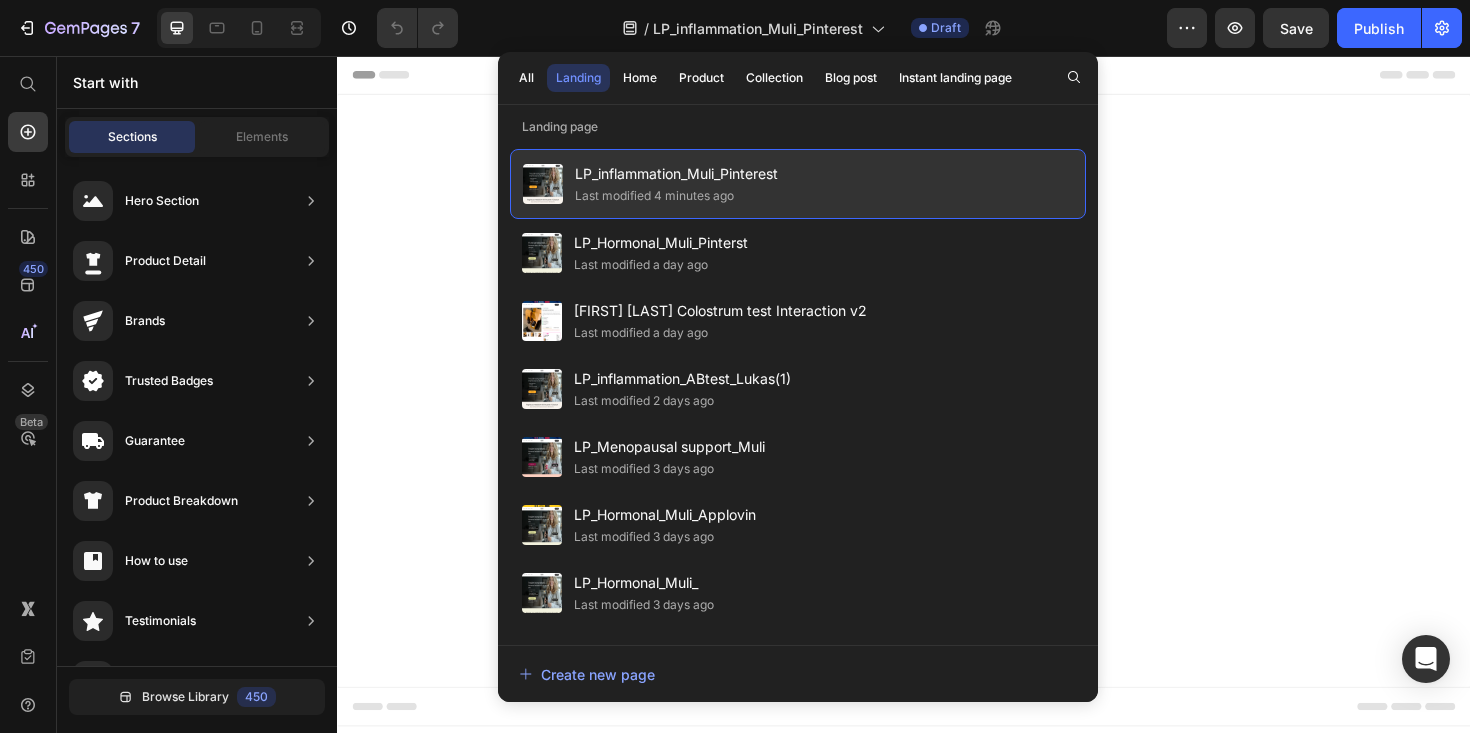 click on "LP_inflammation_Muli_Pinterest Last modified 4 minutes ago" 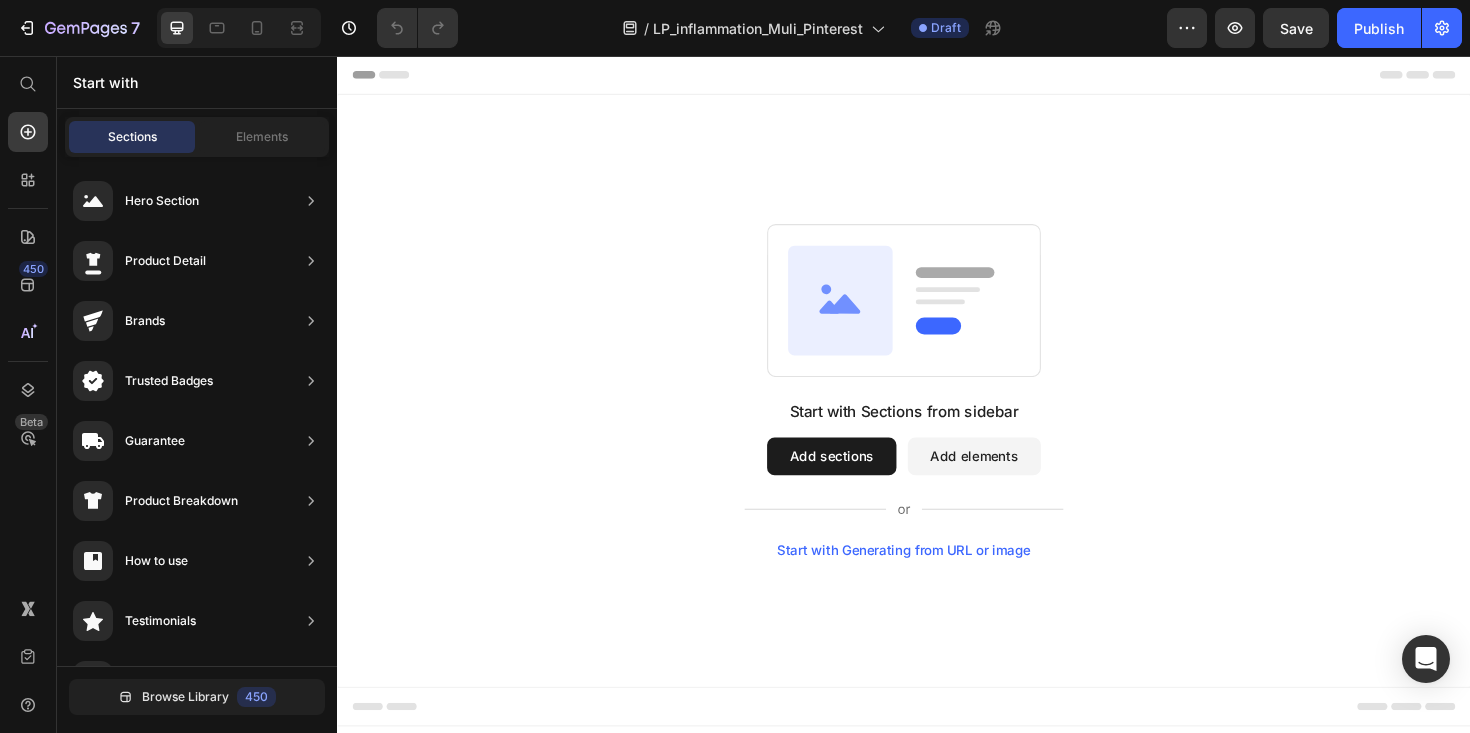 click on "Add sections" at bounding box center [860, 480] 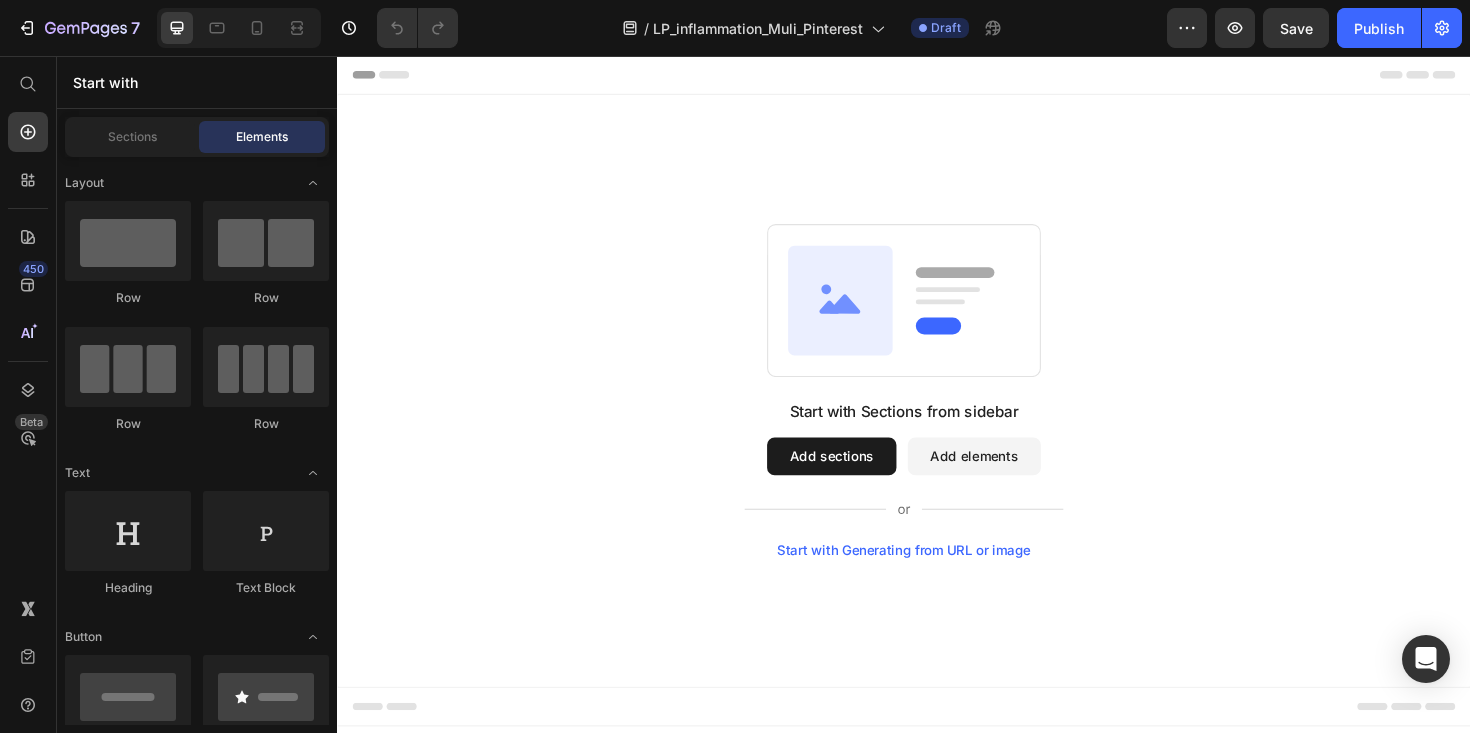 click on "Add sections" at bounding box center [860, 480] 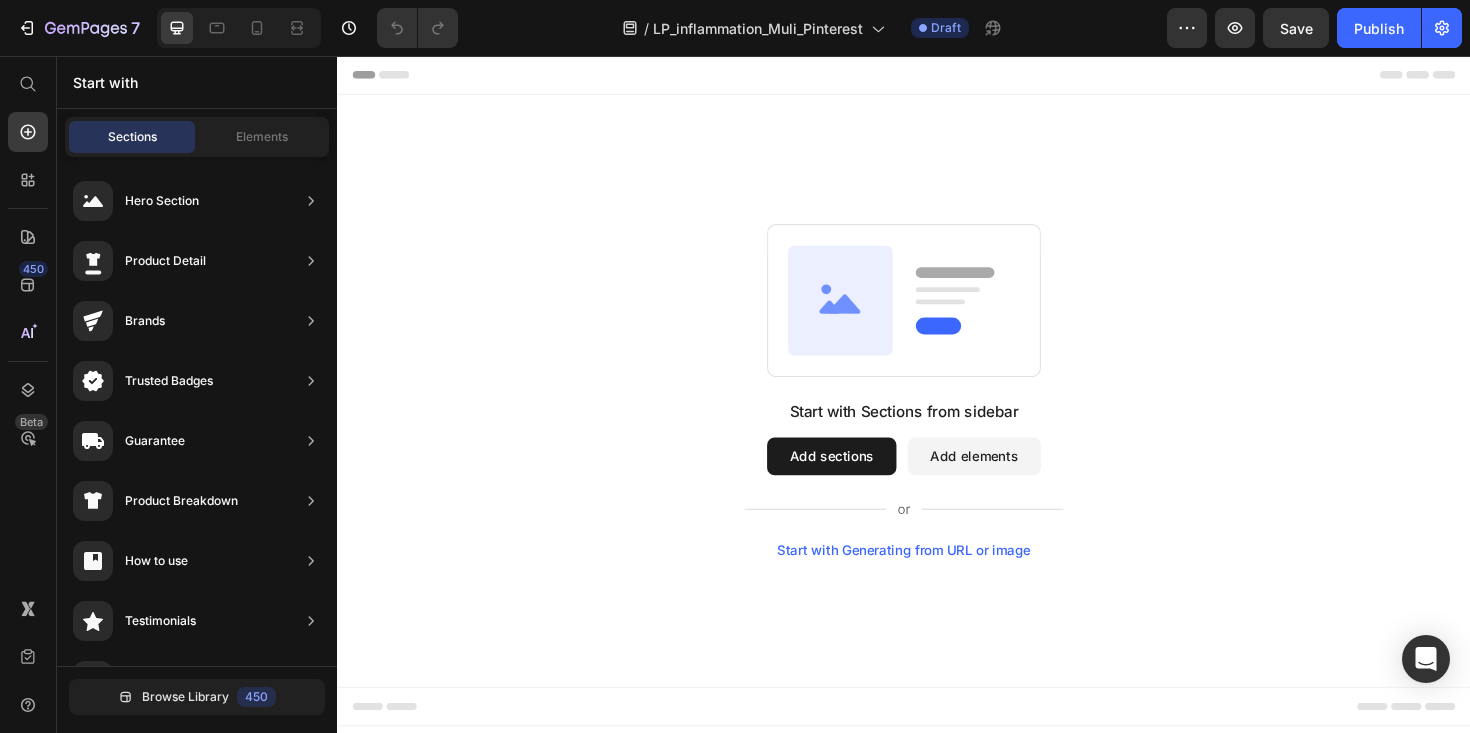 click on "Start with Sections from sidebar Add sections Add elements Start with Generating from URL or image" at bounding box center (937, 410) 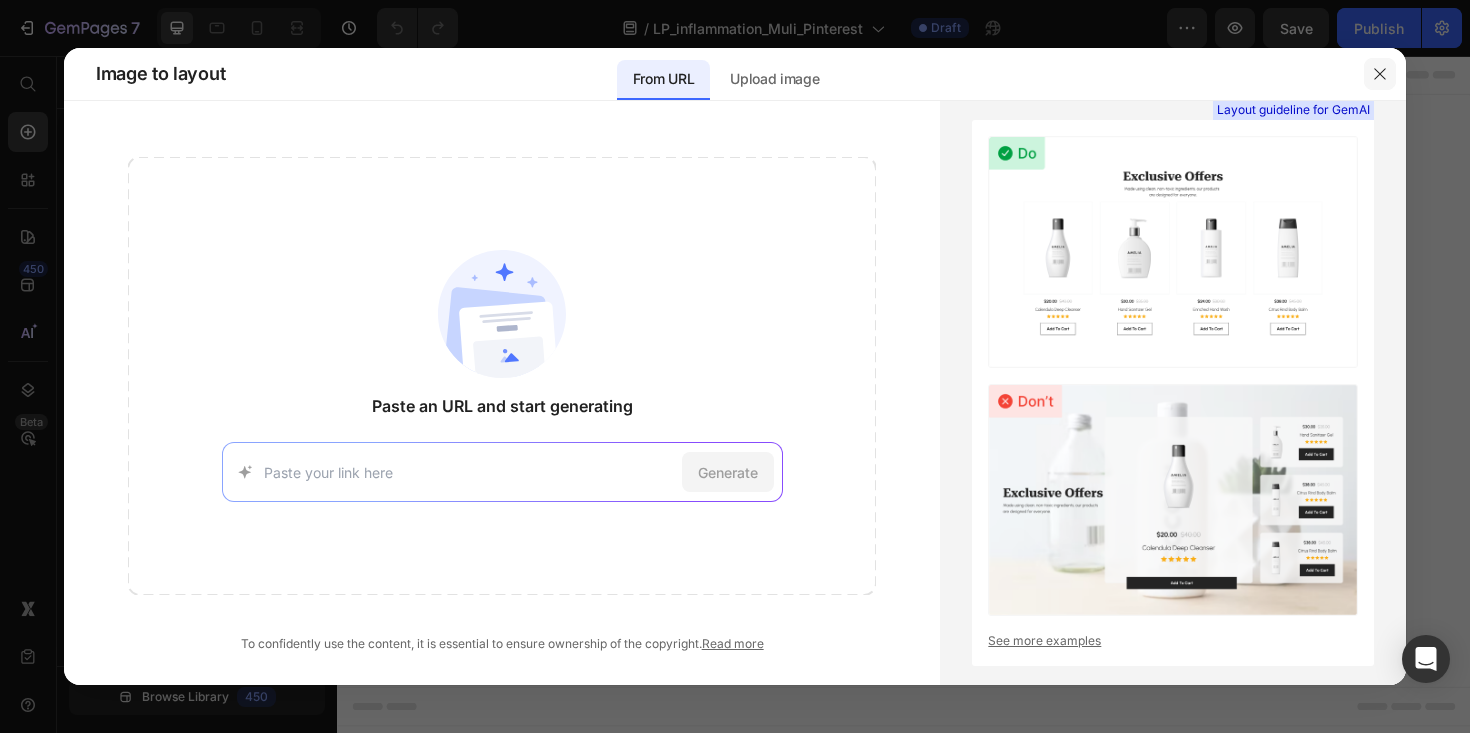click 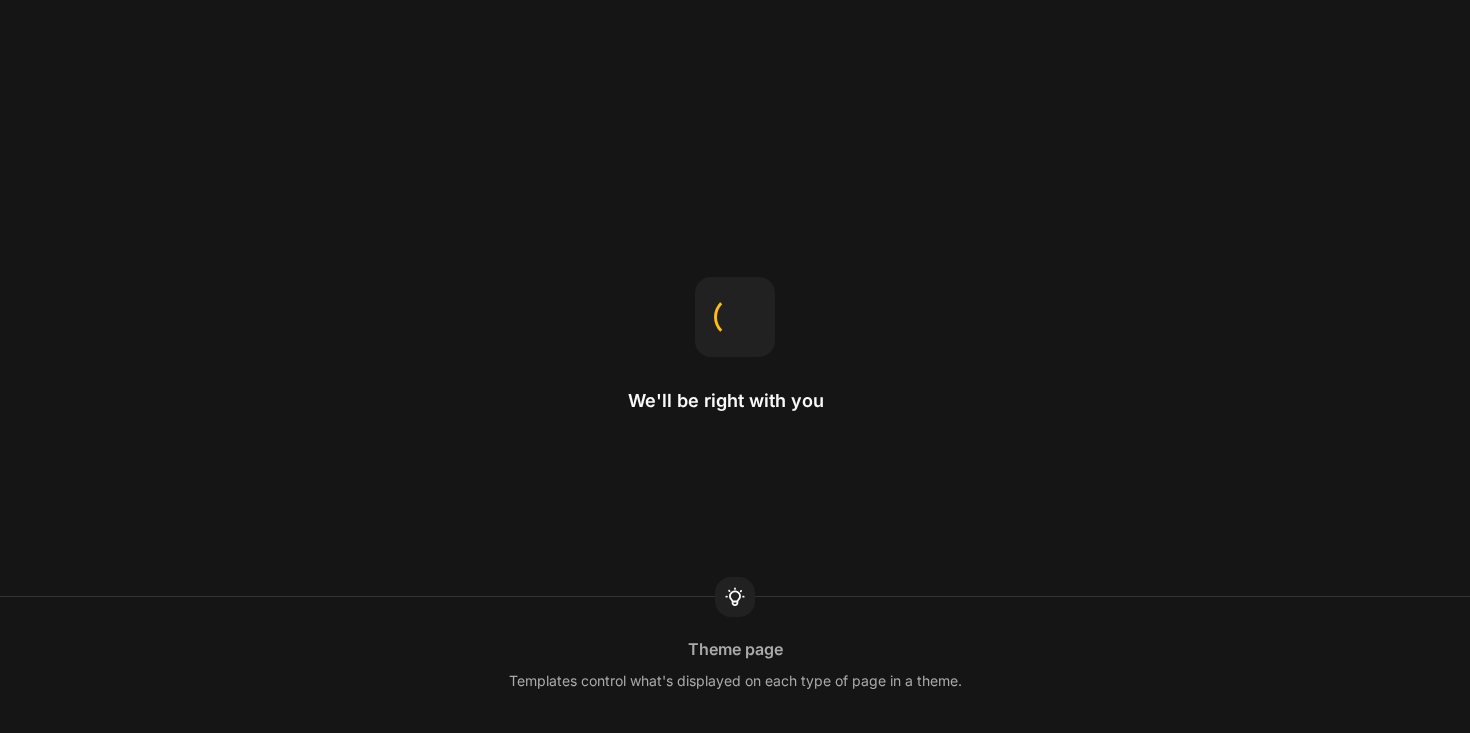 scroll, scrollTop: 0, scrollLeft: 0, axis: both 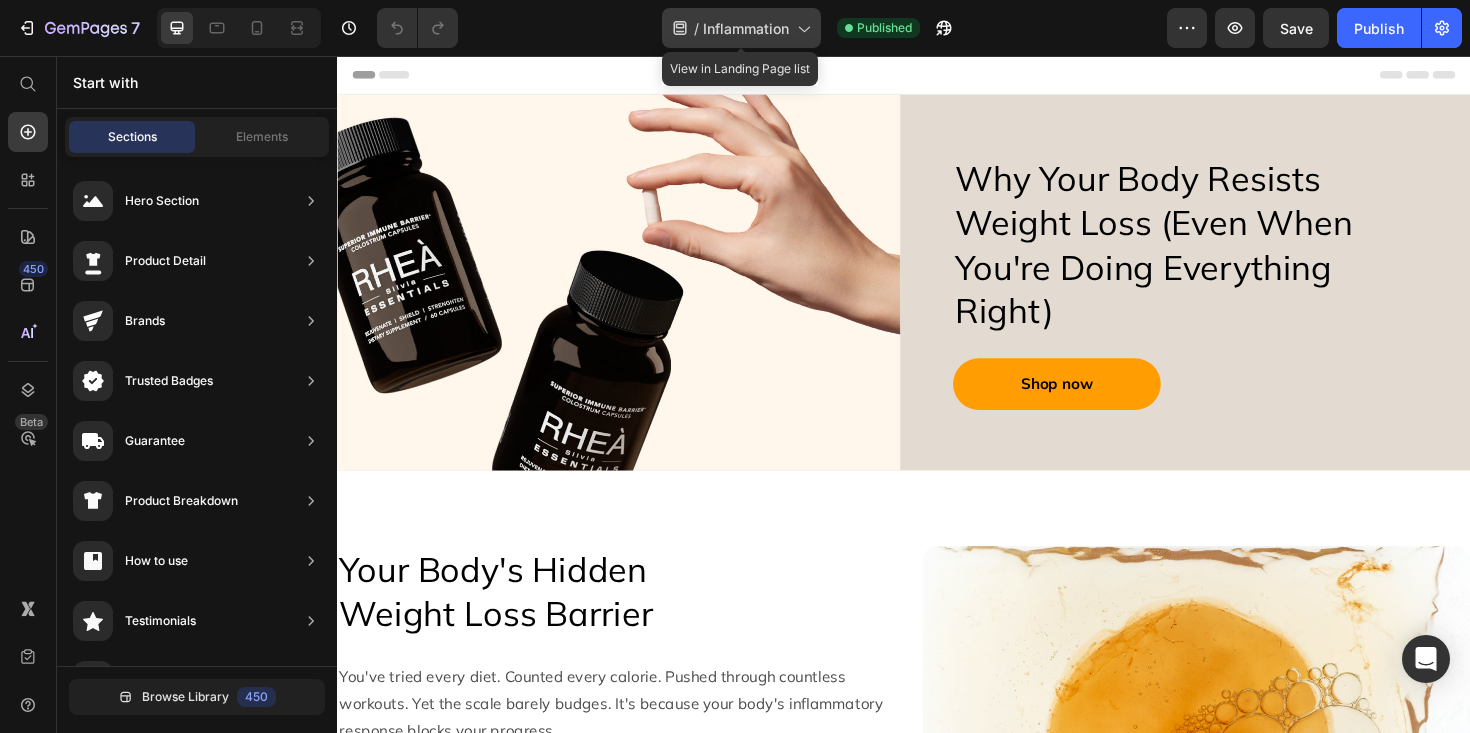 click 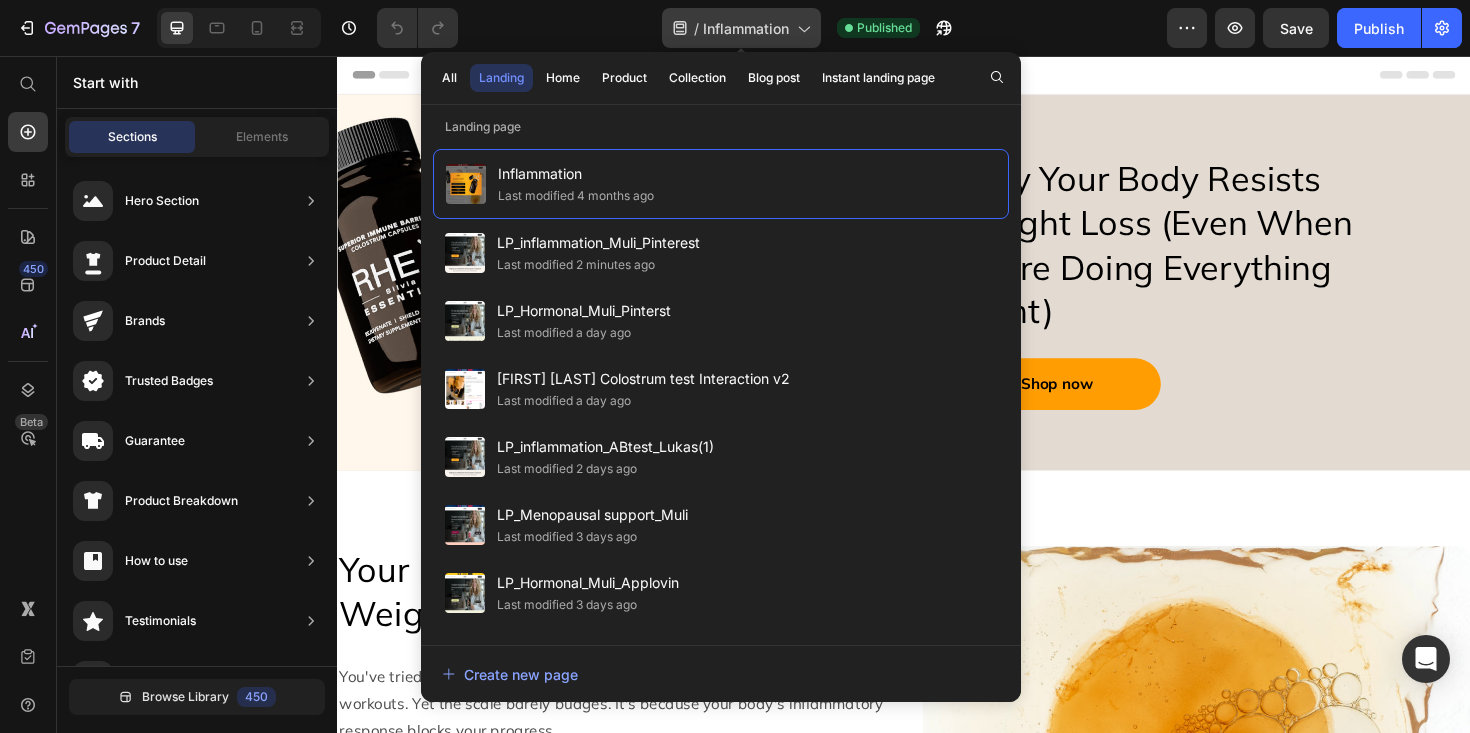 click 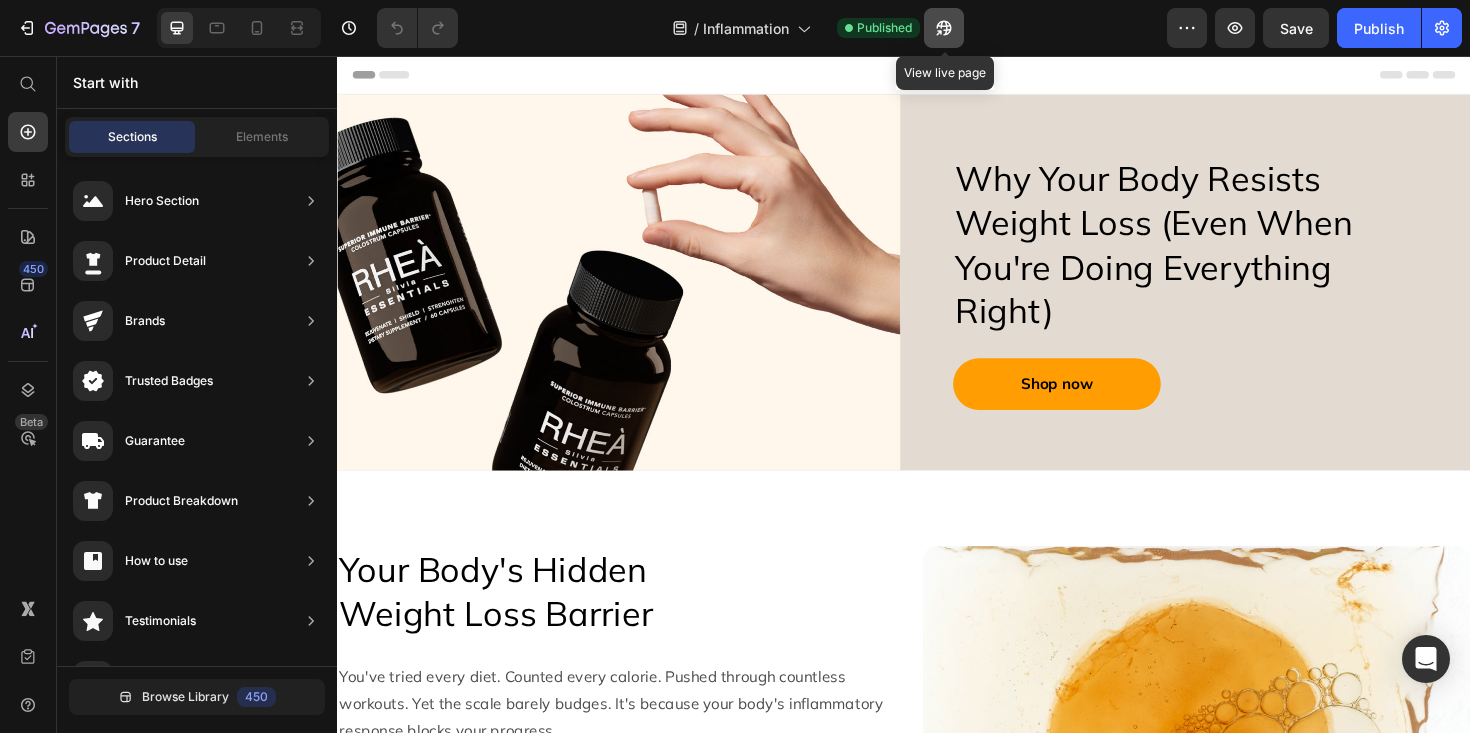 click 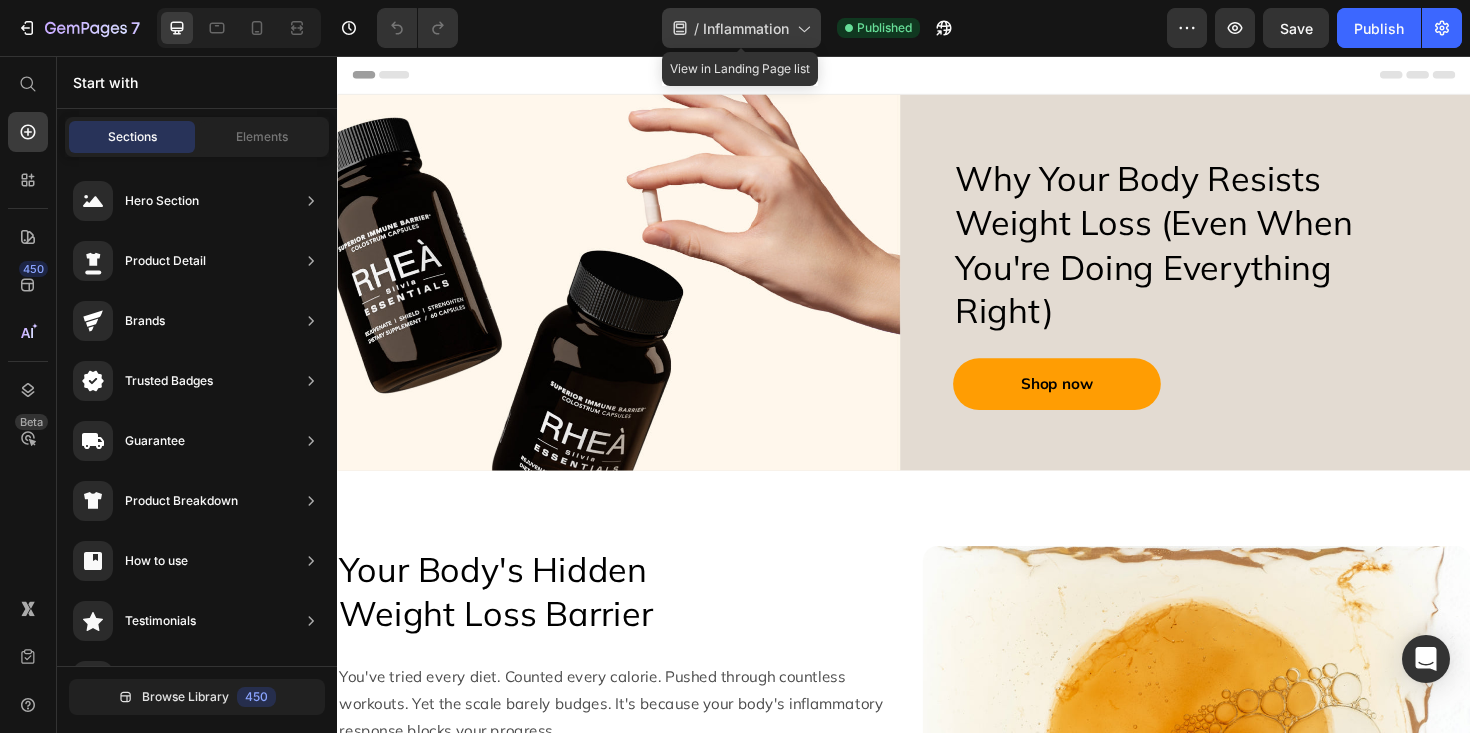 click 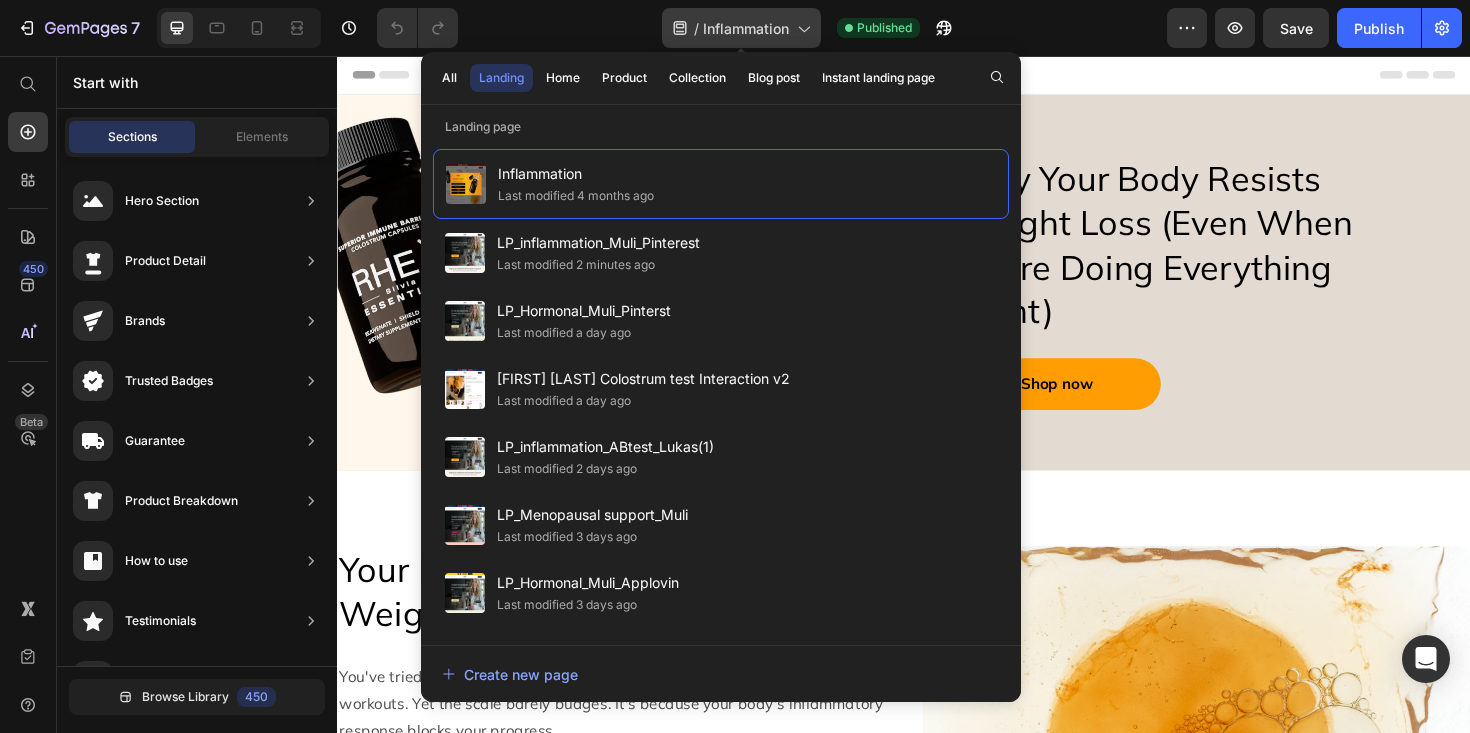 click 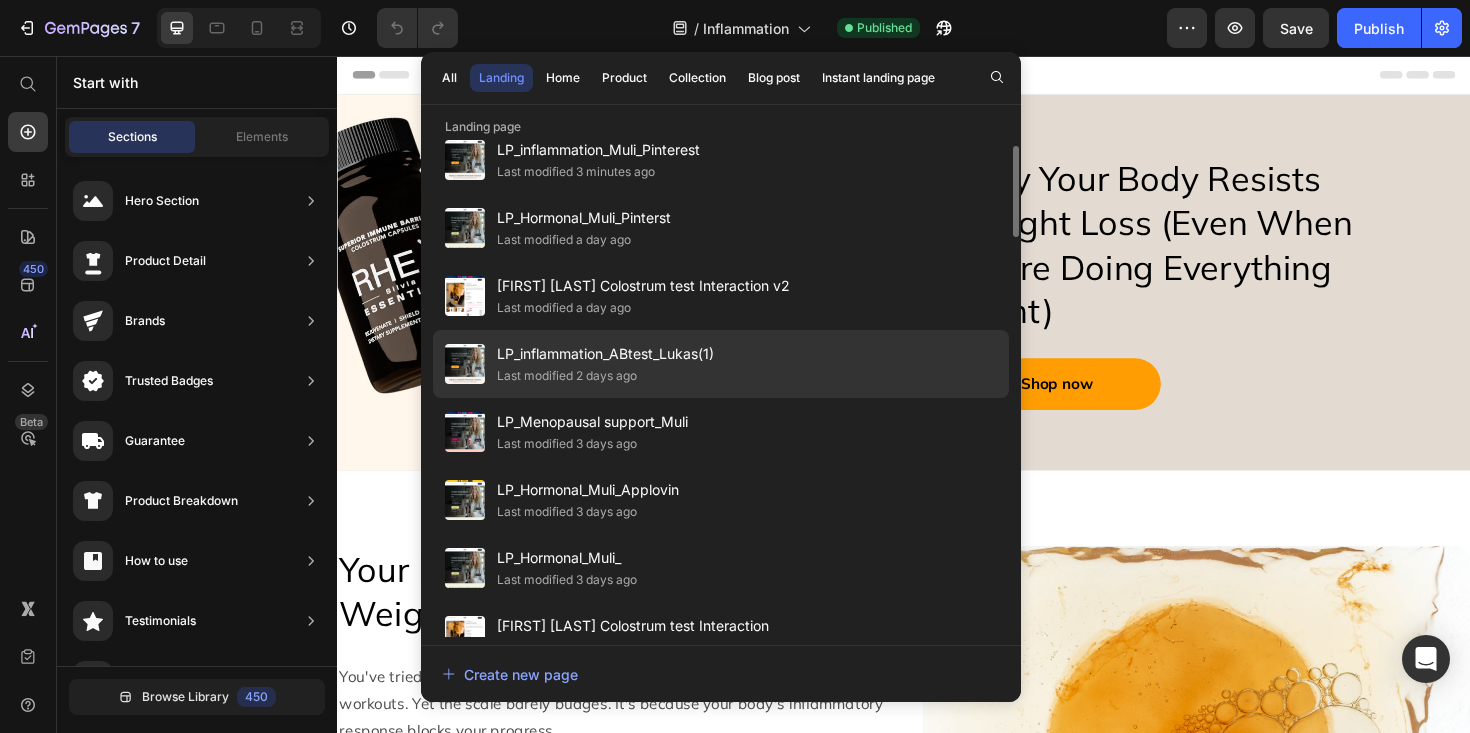 scroll, scrollTop: 87, scrollLeft: 0, axis: vertical 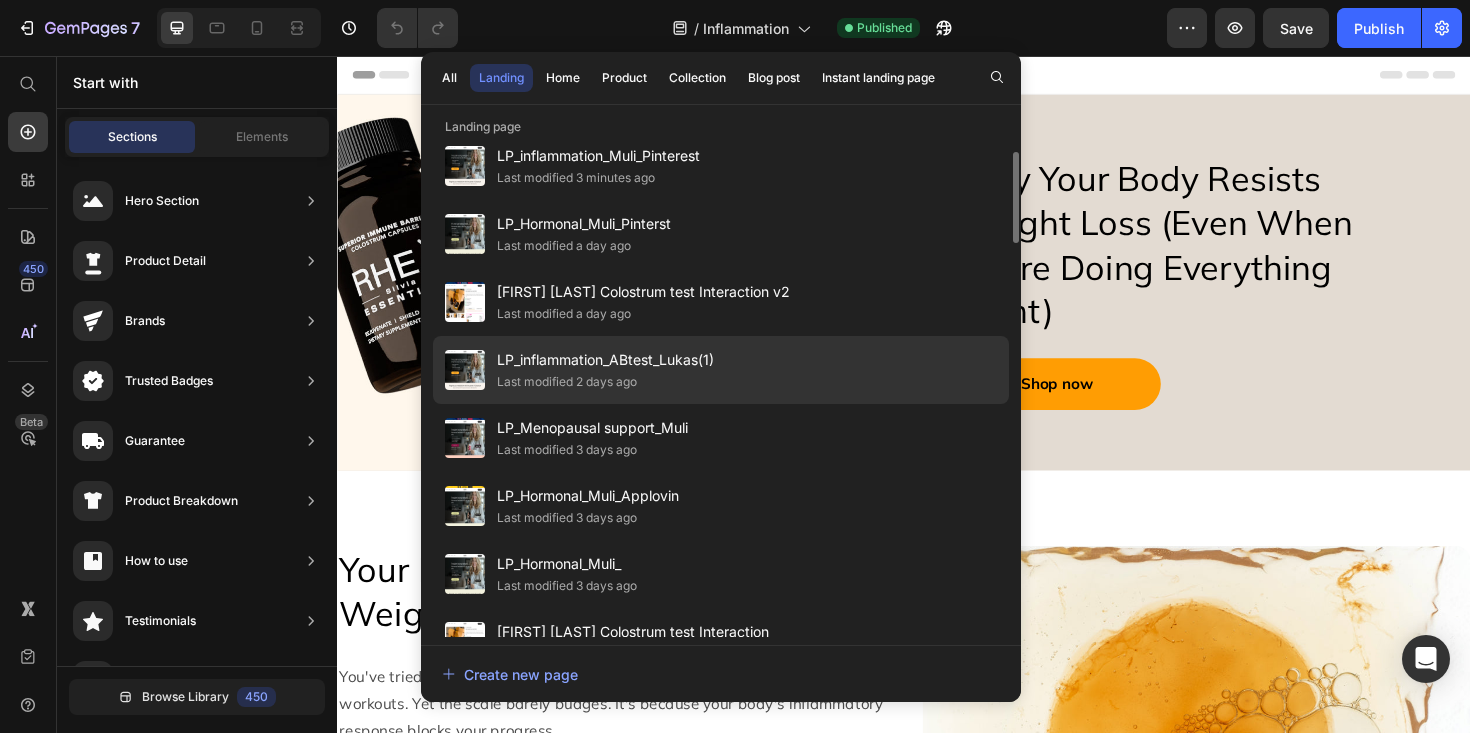click on "Last modified 2 days ago" at bounding box center (605, 382) 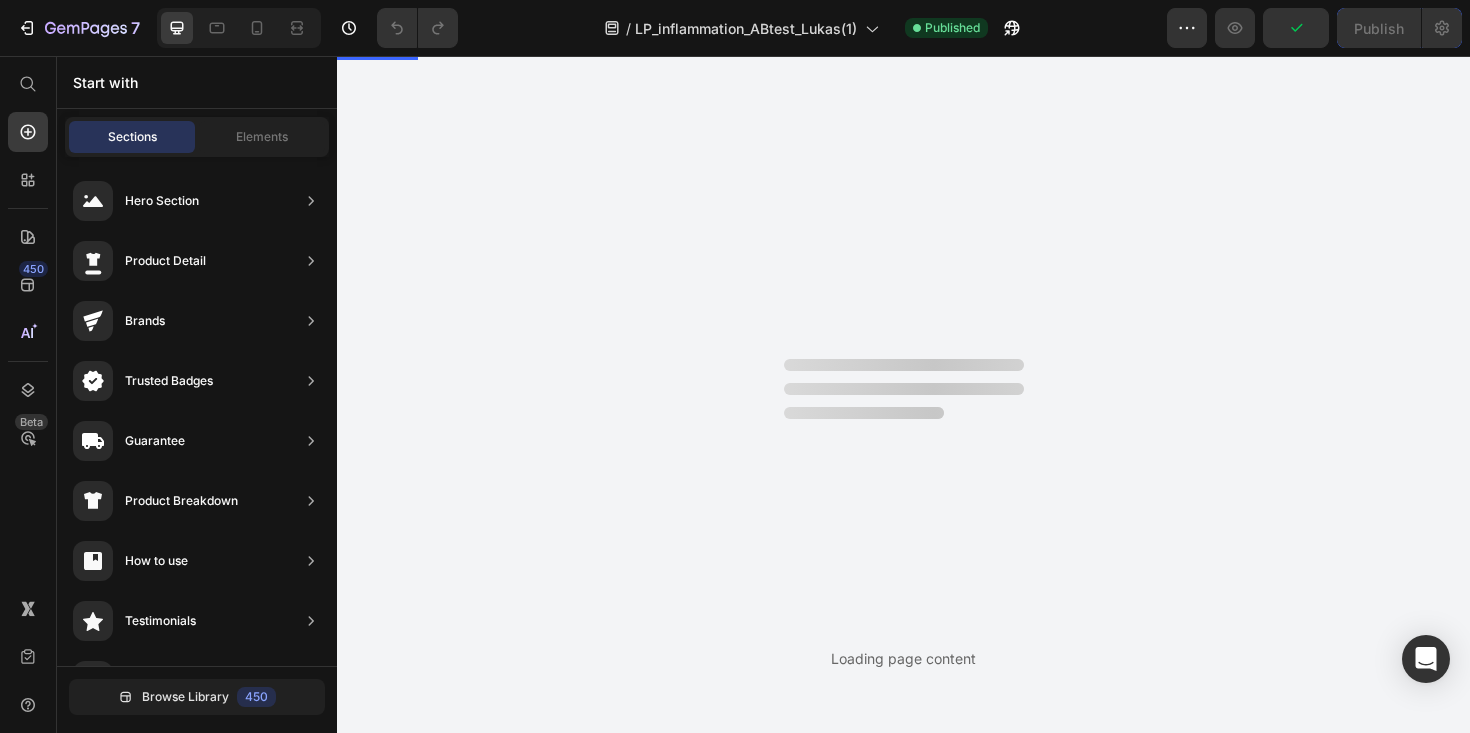 scroll, scrollTop: 0, scrollLeft: 0, axis: both 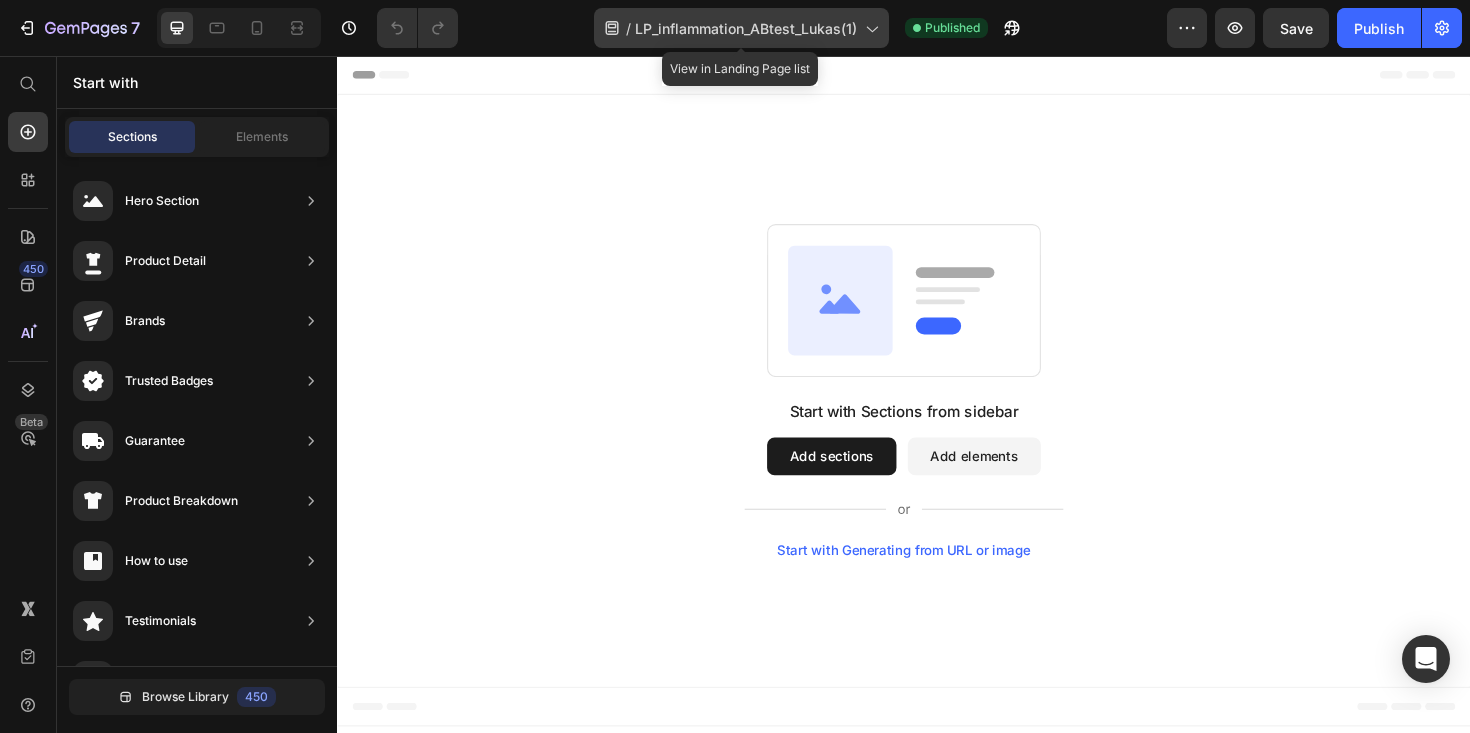 click 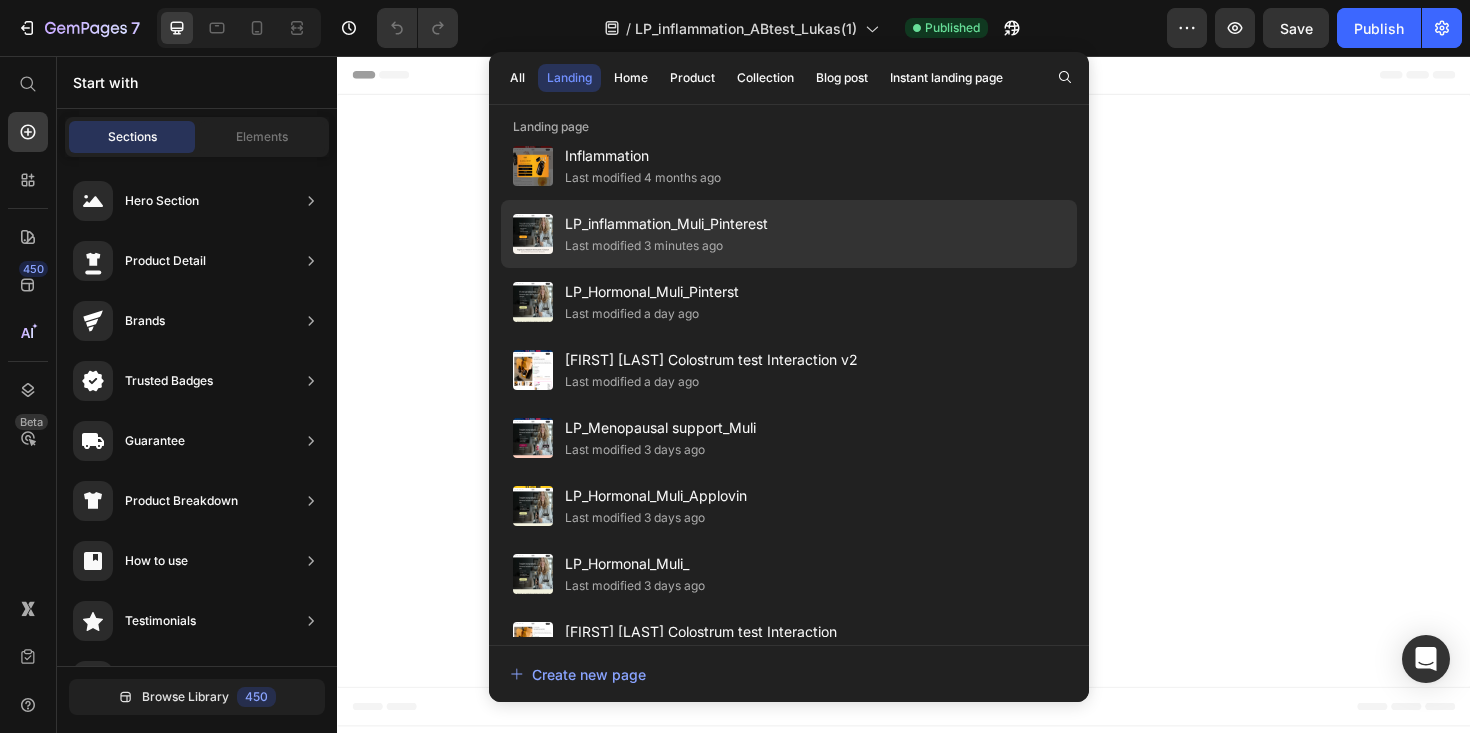 scroll, scrollTop: 0, scrollLeft: 0, axis: both 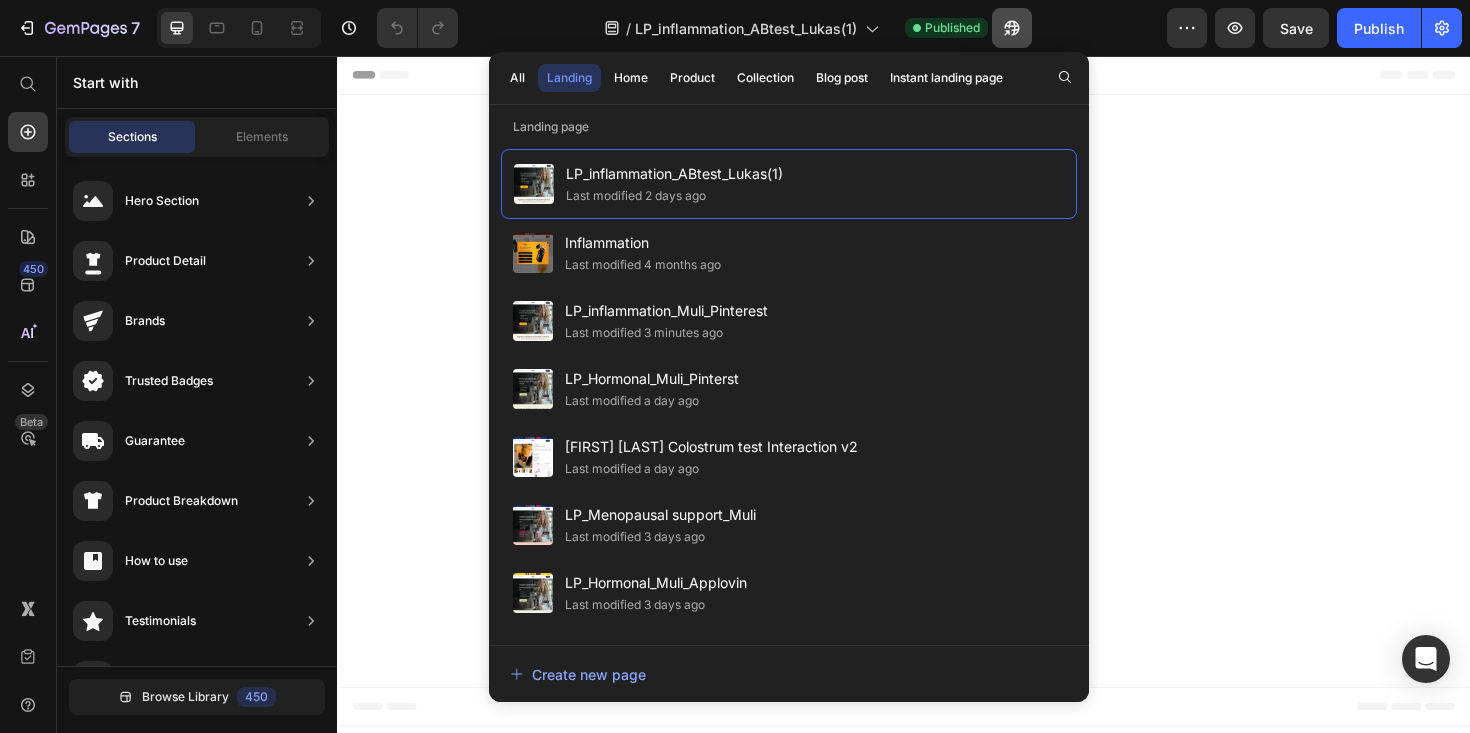 click 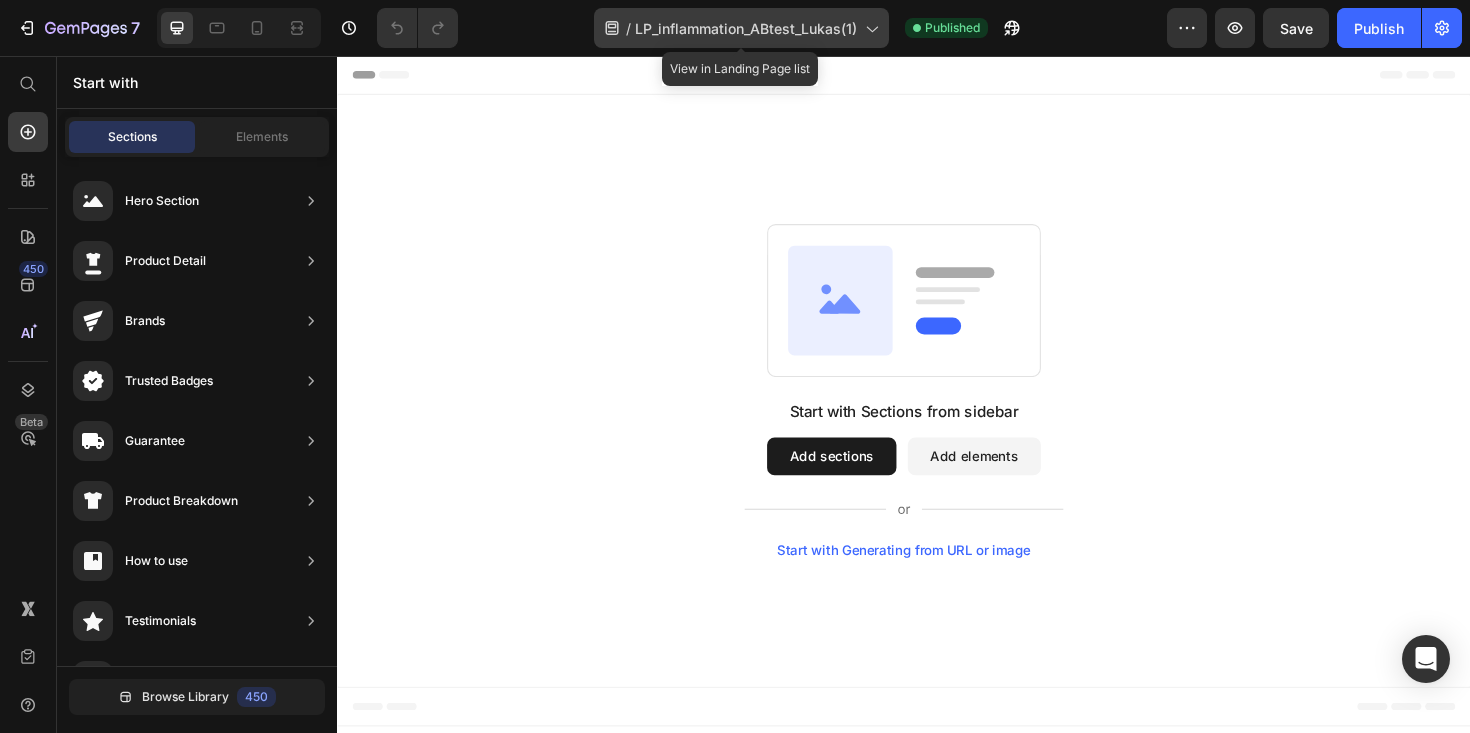 click 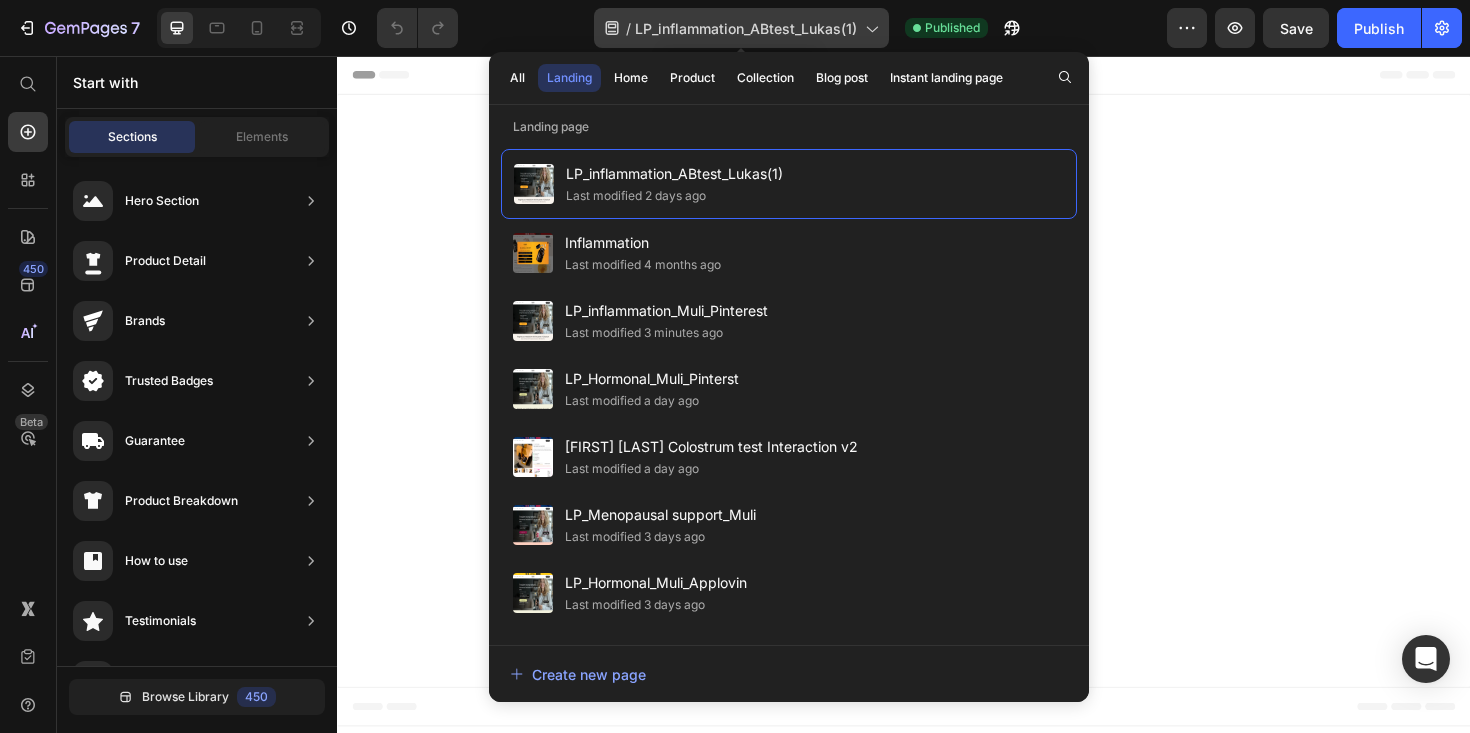 click 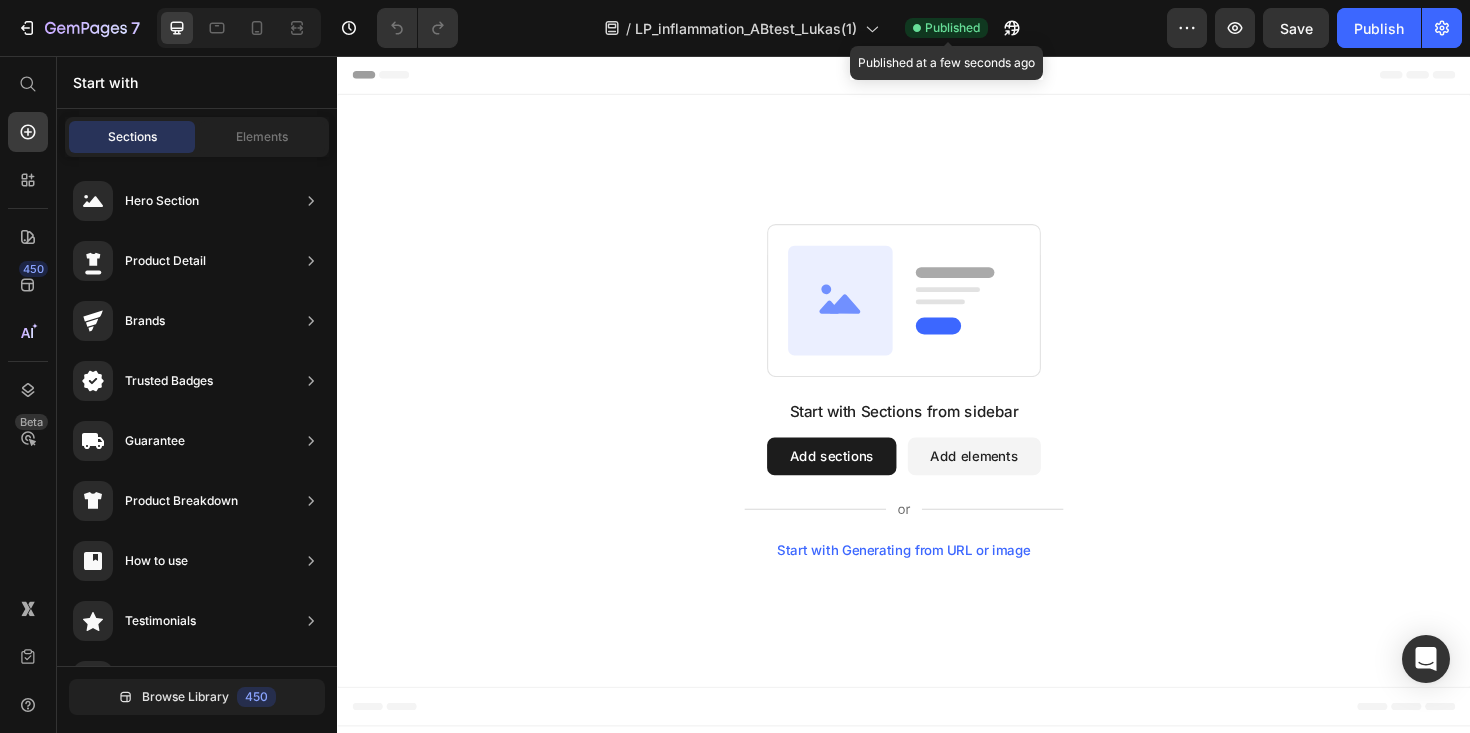 click on "Published" at bounding box center (952, 28) 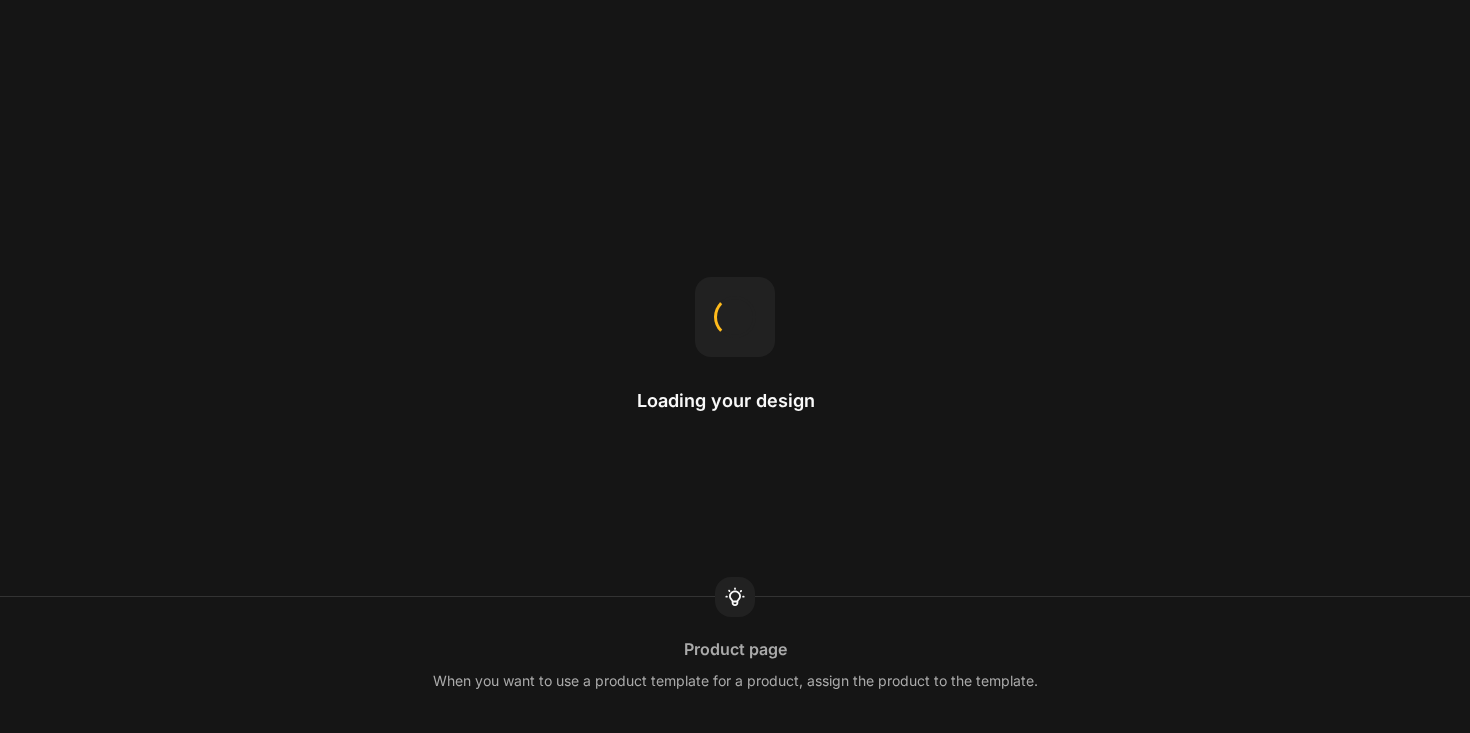scroll, scrollTop: 0, scrollLeft: 0, axis: both 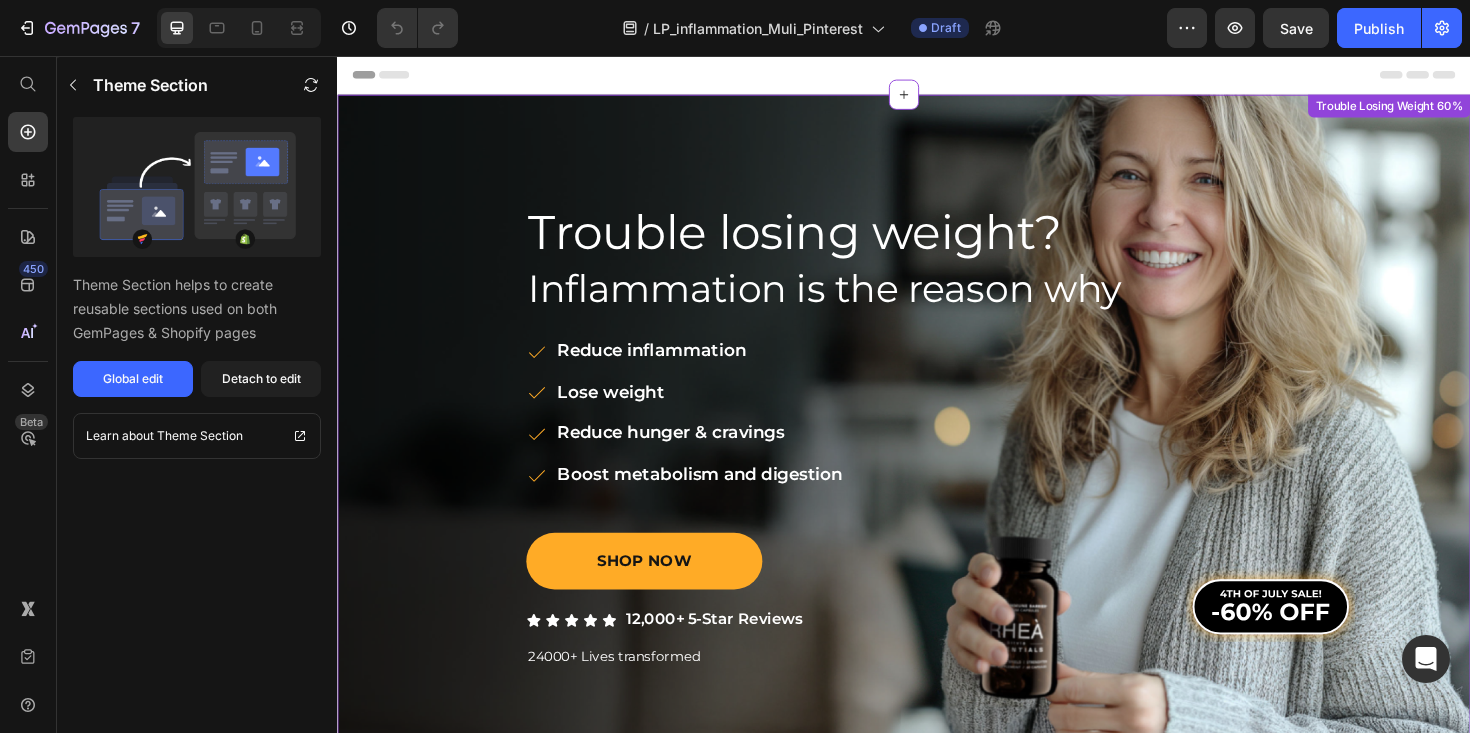 click on "Trouble losing weight?" at bounding box center [821, 242] 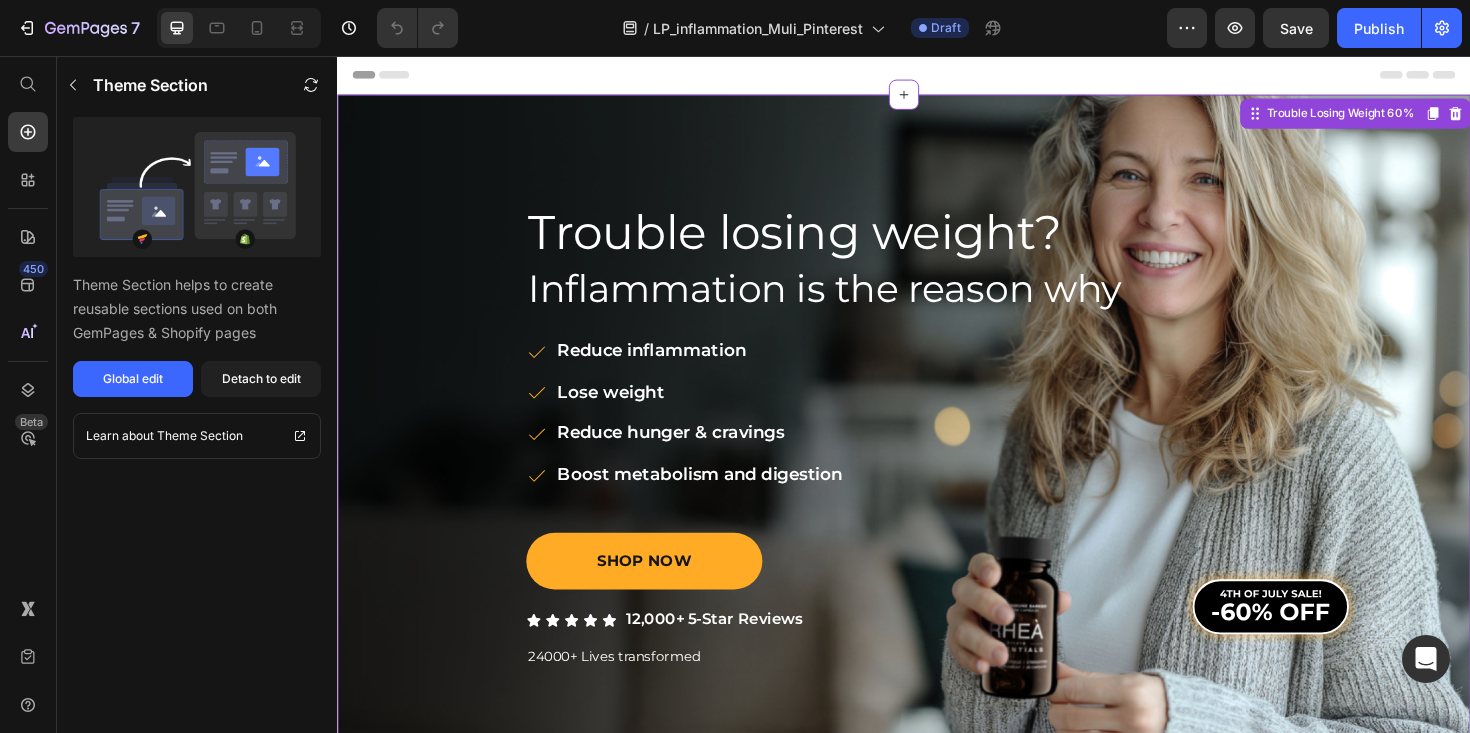 click on "Trouble losing weight?" at bounding box center [821, 242] 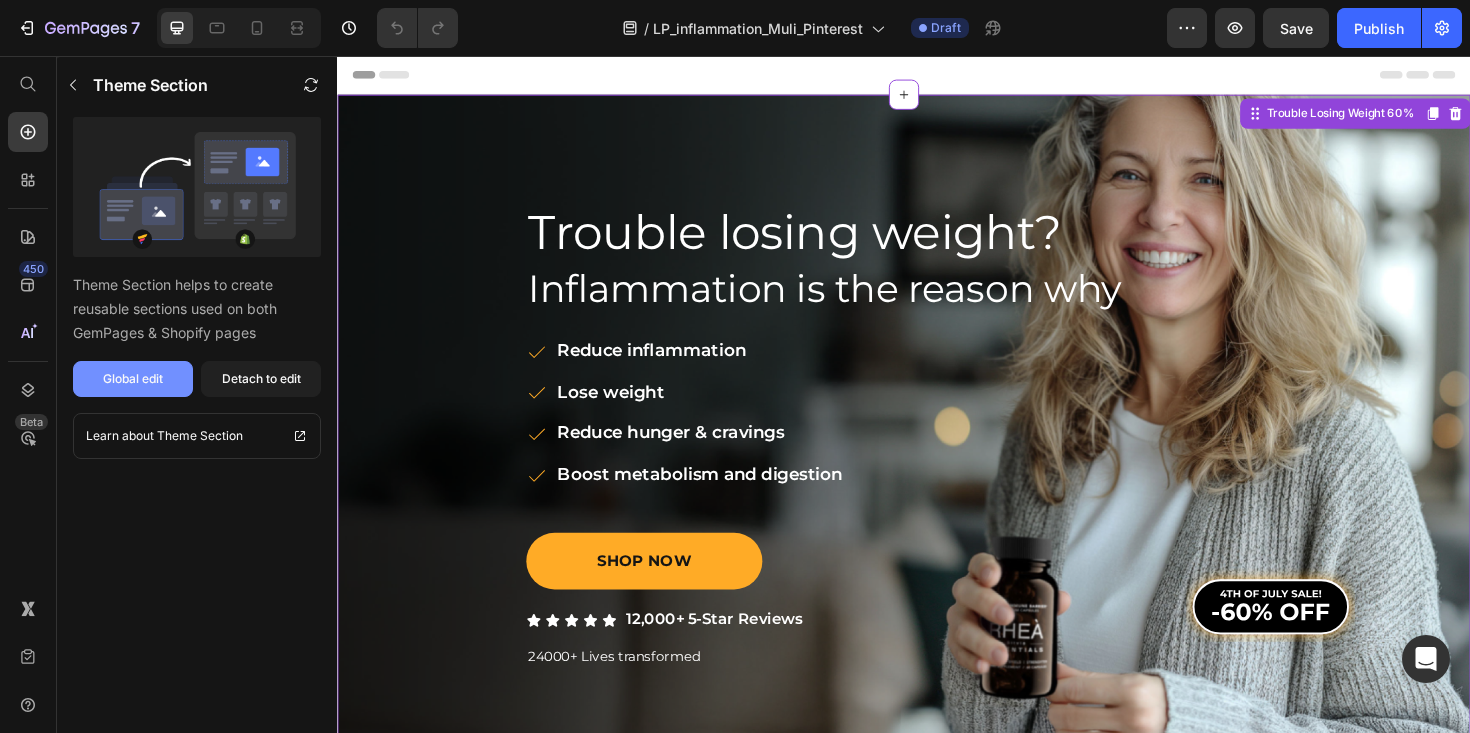 click on "Global edit" at bounding box center [133, 379] 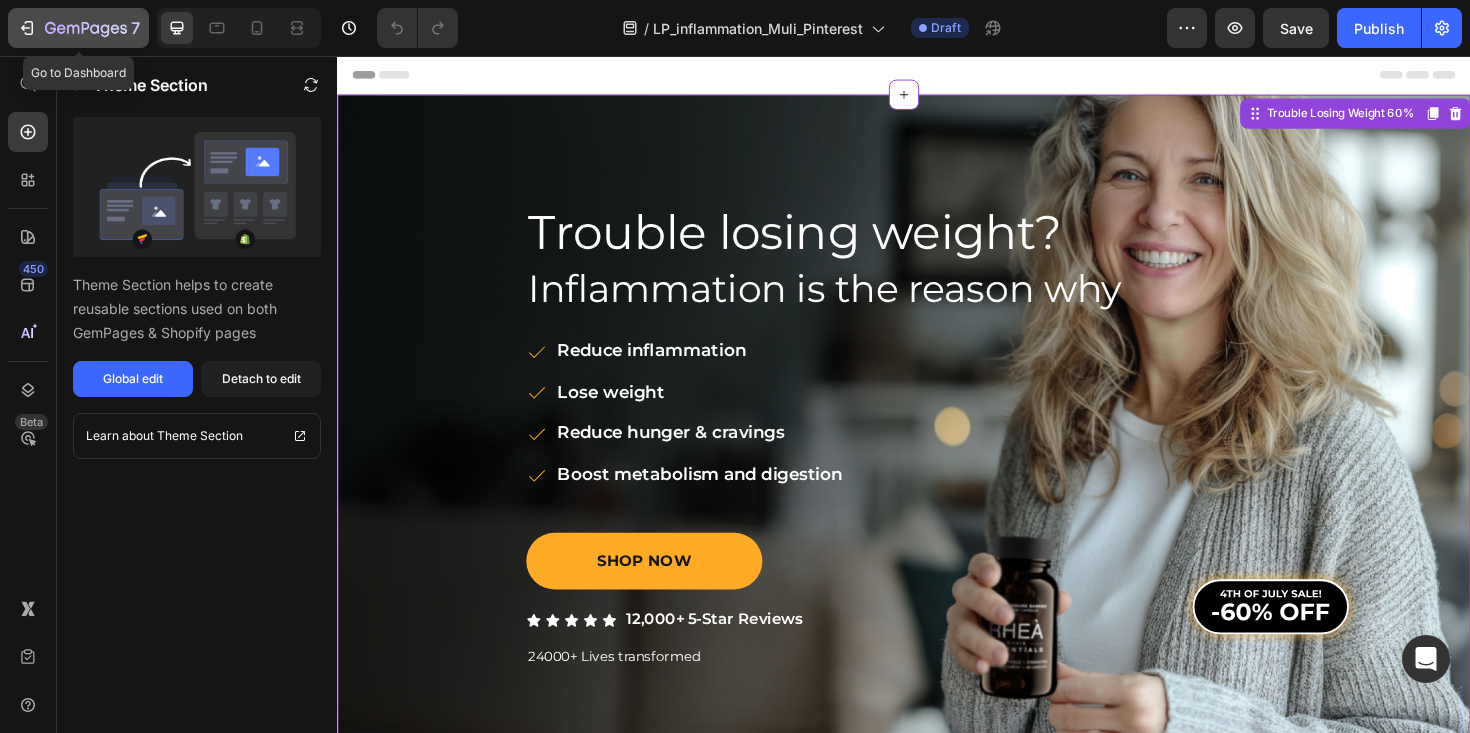 click 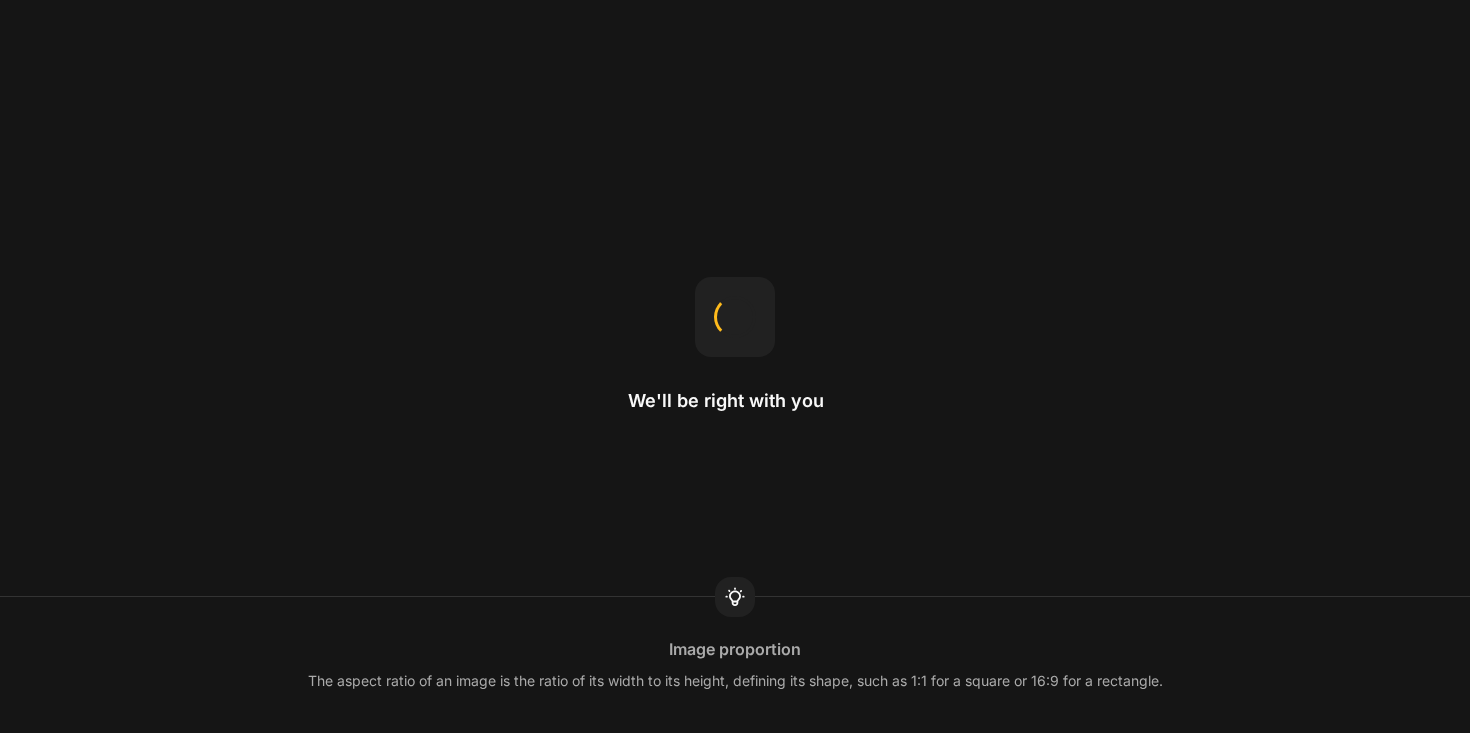 scroll, scrollTop: 0, scrollLeft: 0, axis: both 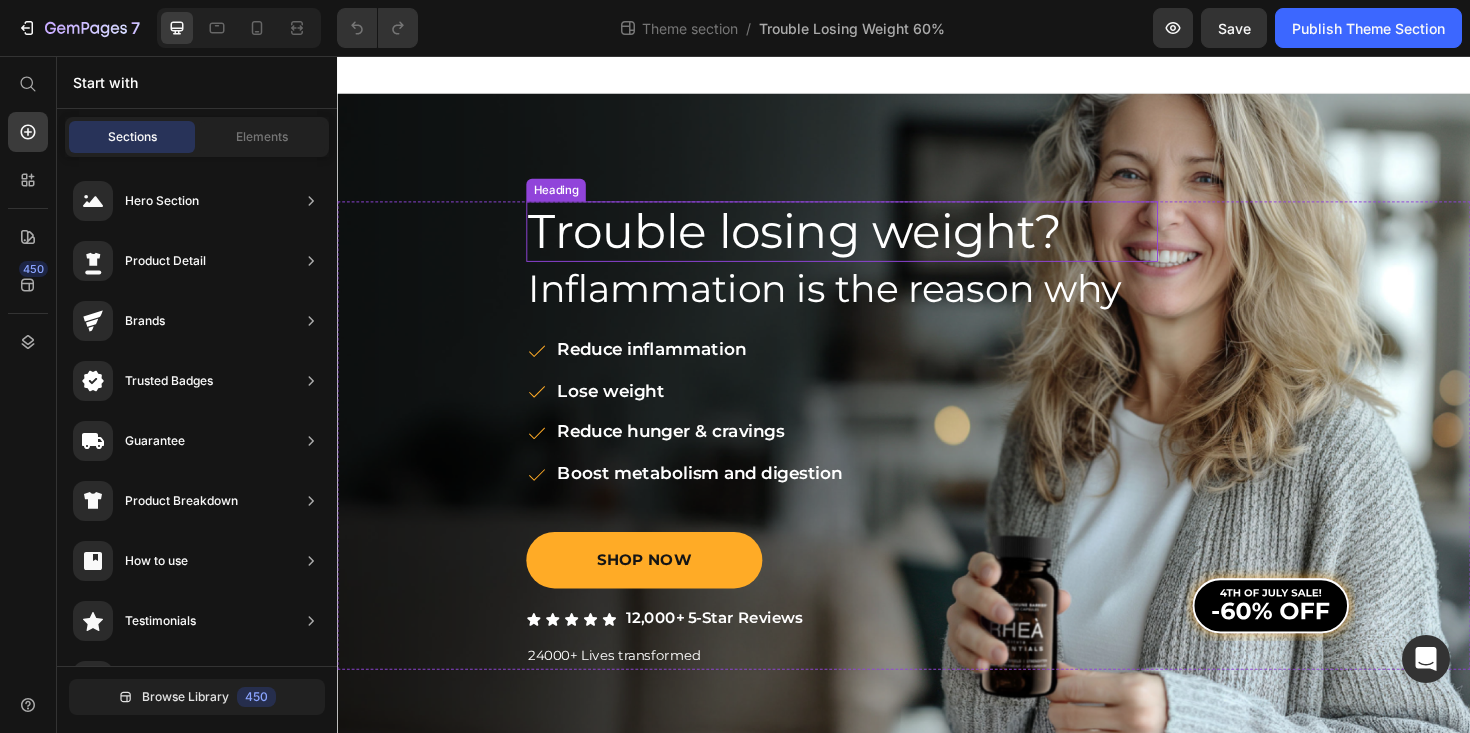 click on "Trouble losing weight?" at bounding box center [821, 241] 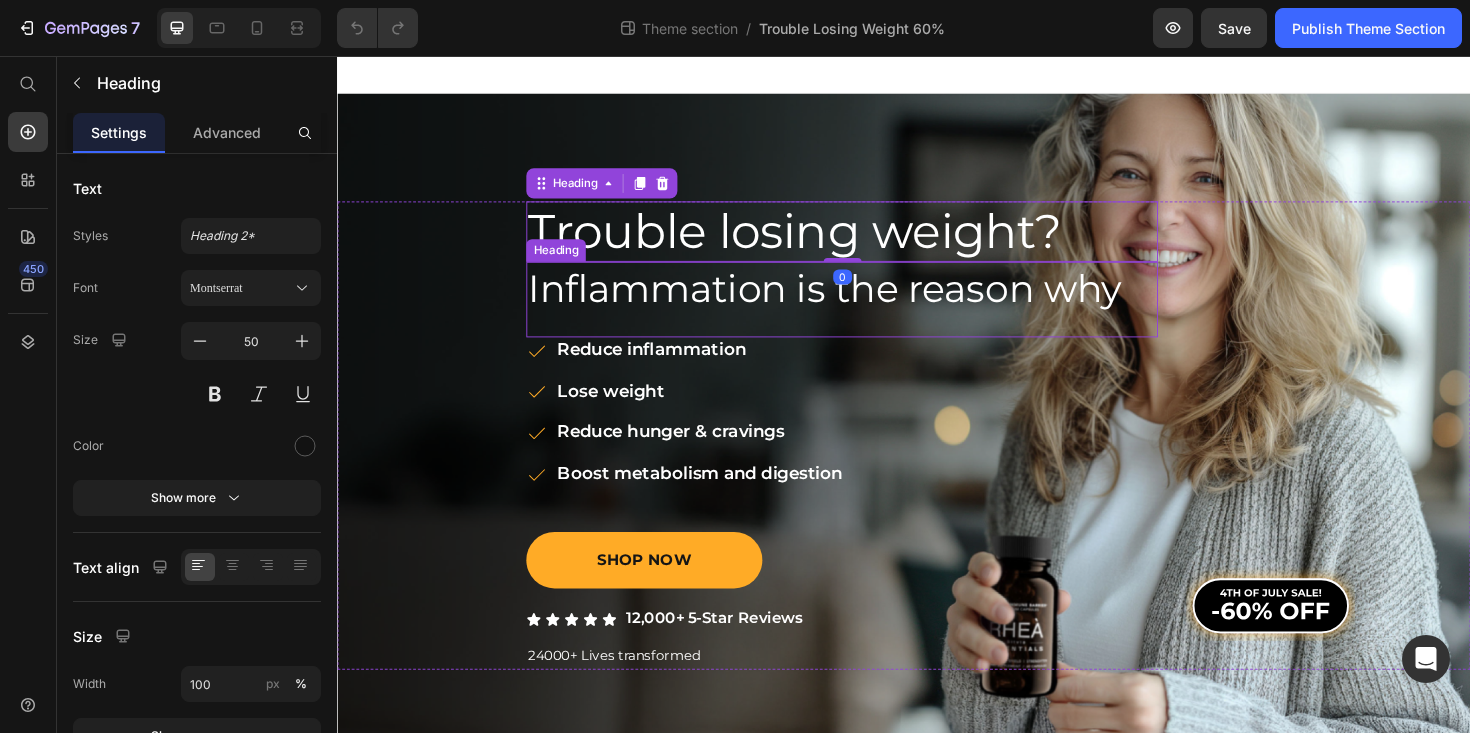 click on "Inflammation is the reason why" at bounding box center [853, 301] 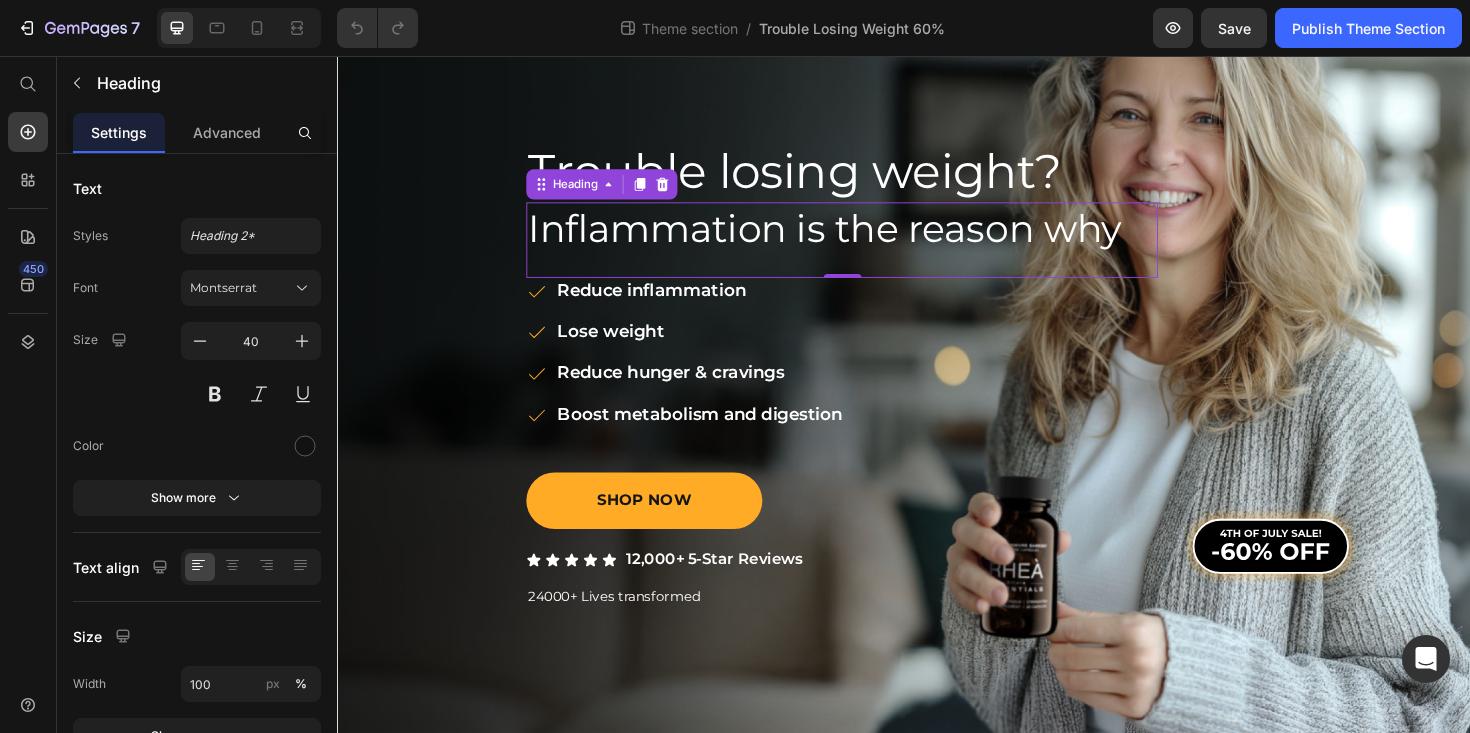 scroll, scrollTop: 0, scrollLeft: 0, axis: both 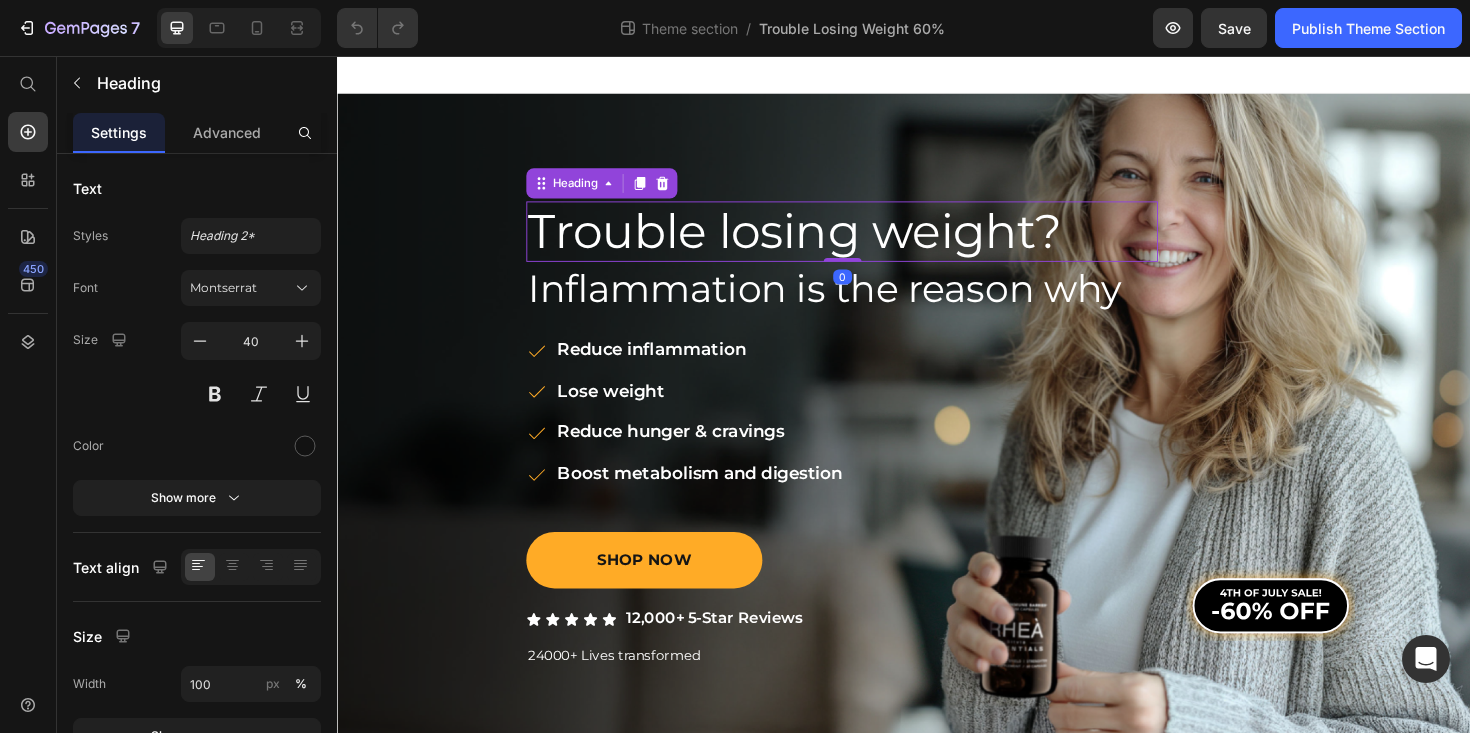 click on "Trouble losing weight?" at bounding box center (821, 241) 